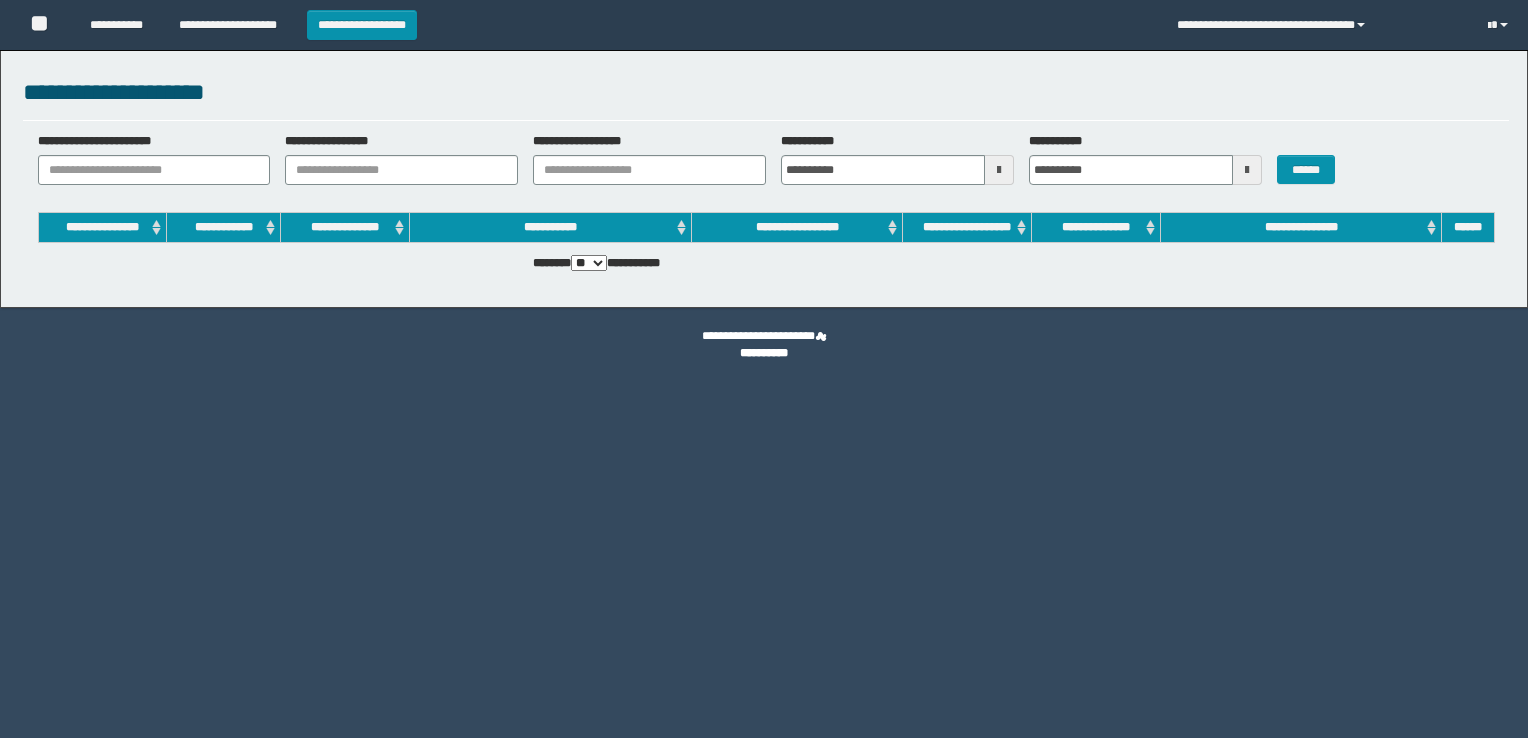 scroll, scrollTop: 0, scrollLeft: 0, axis: both 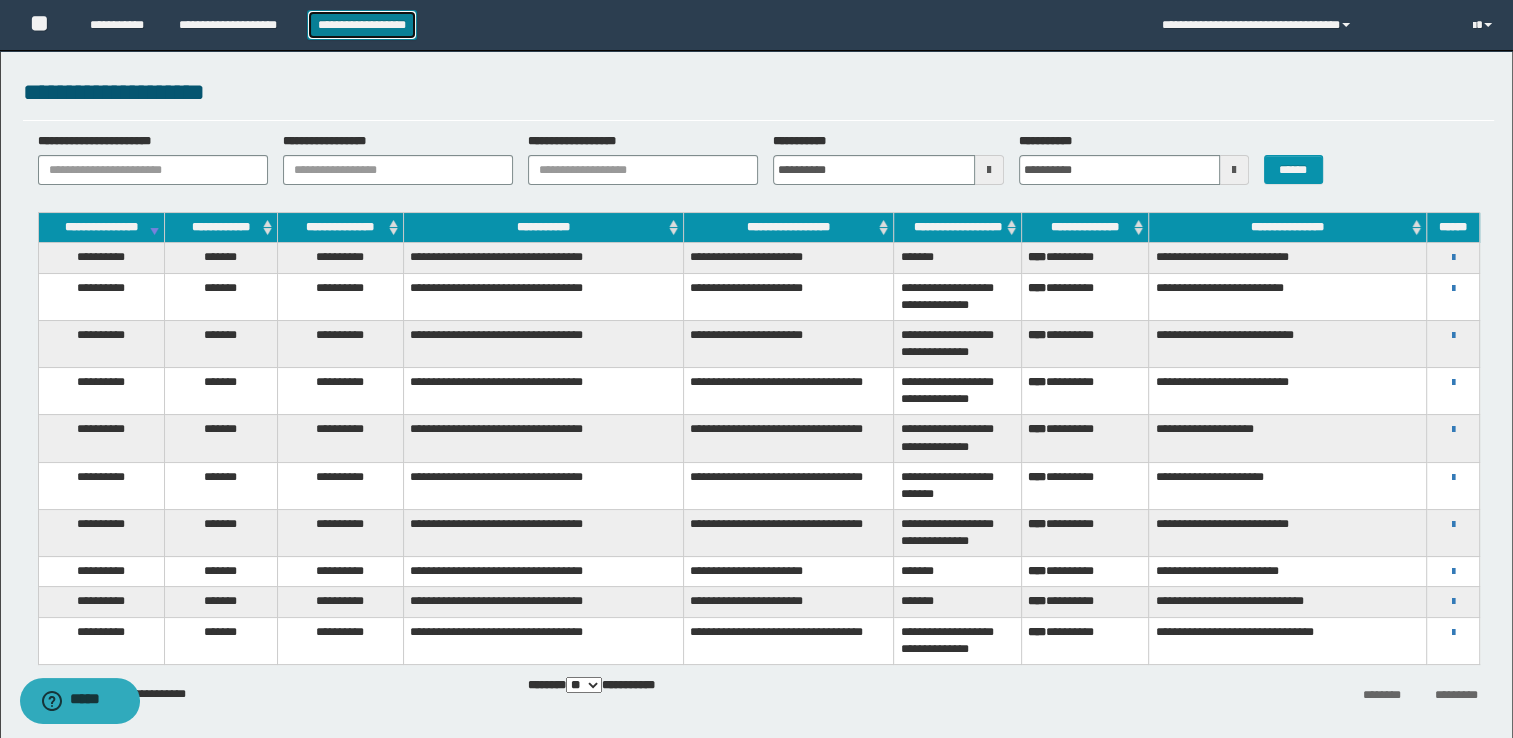click on "**********" at bounding box center (362, 25) 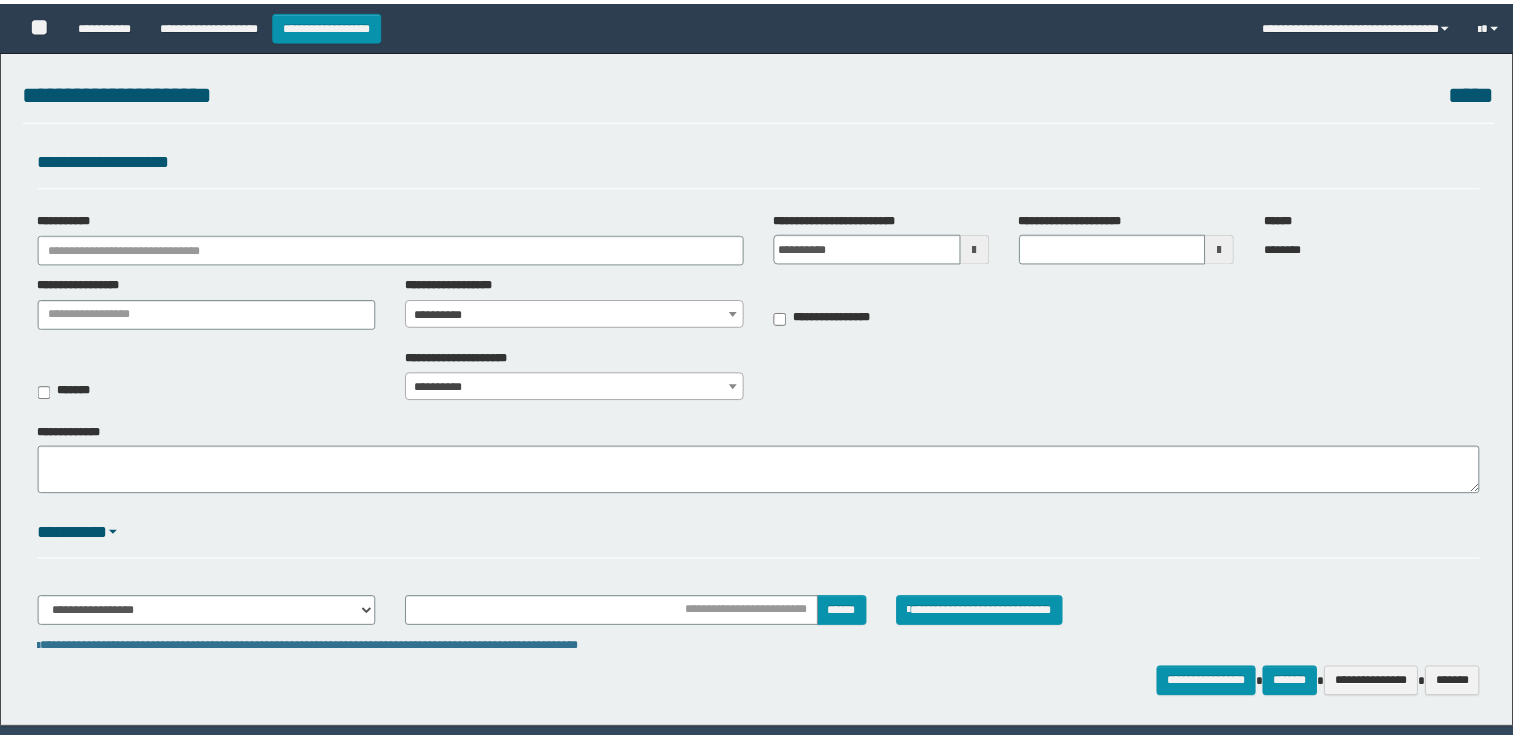 scroll, scrollTop: 0, scrollLeft: 0, axis: both 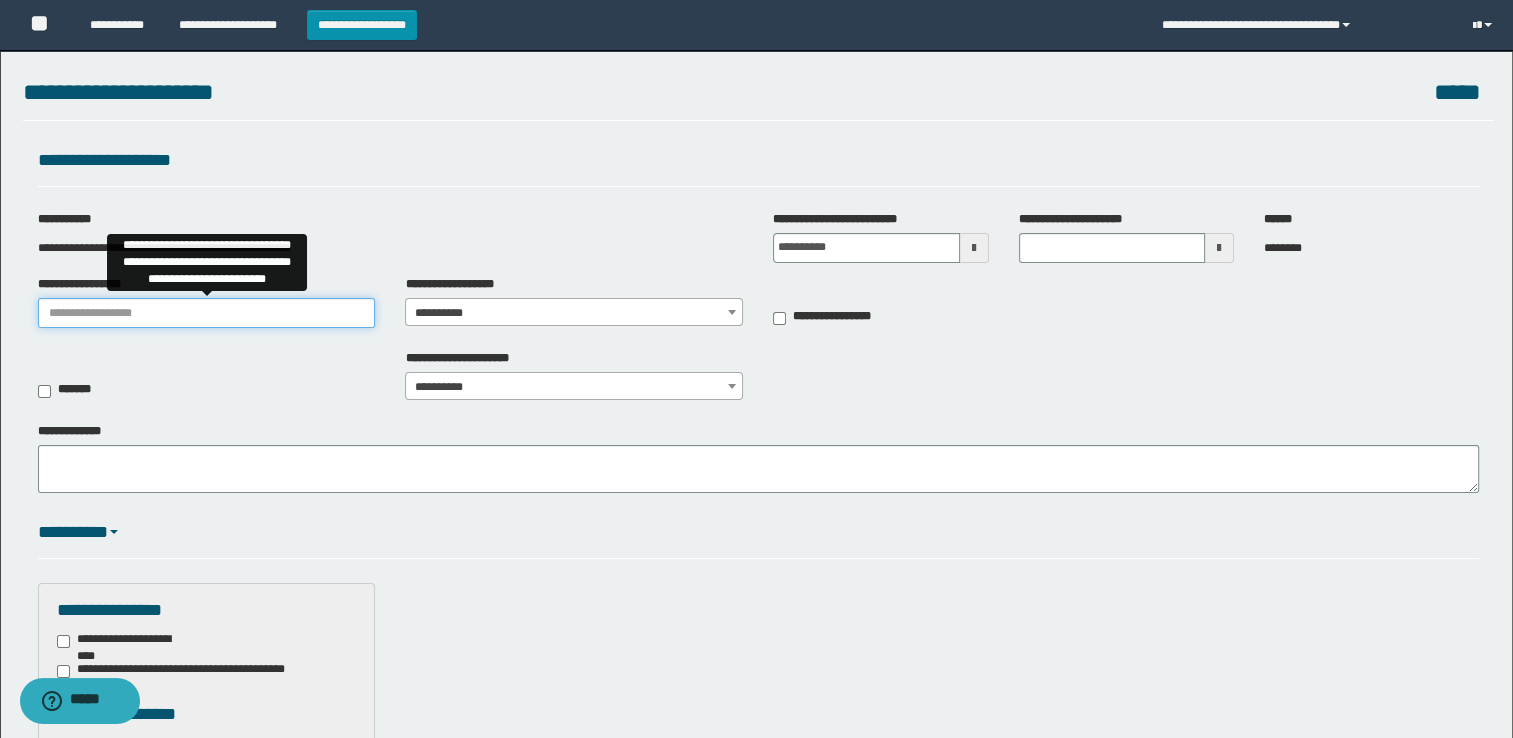 click on "**********" at bounding box center (207, 313) 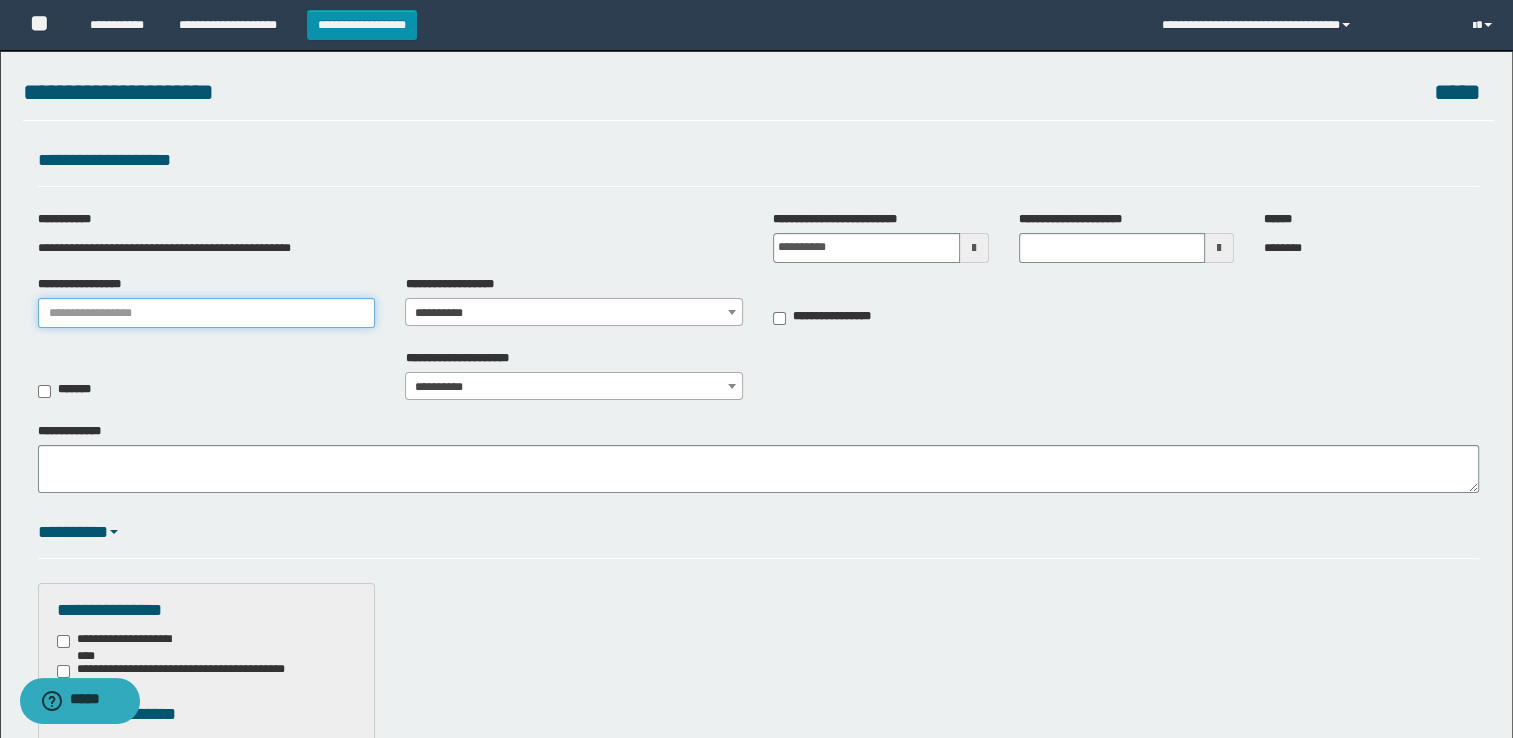 type on "**********" 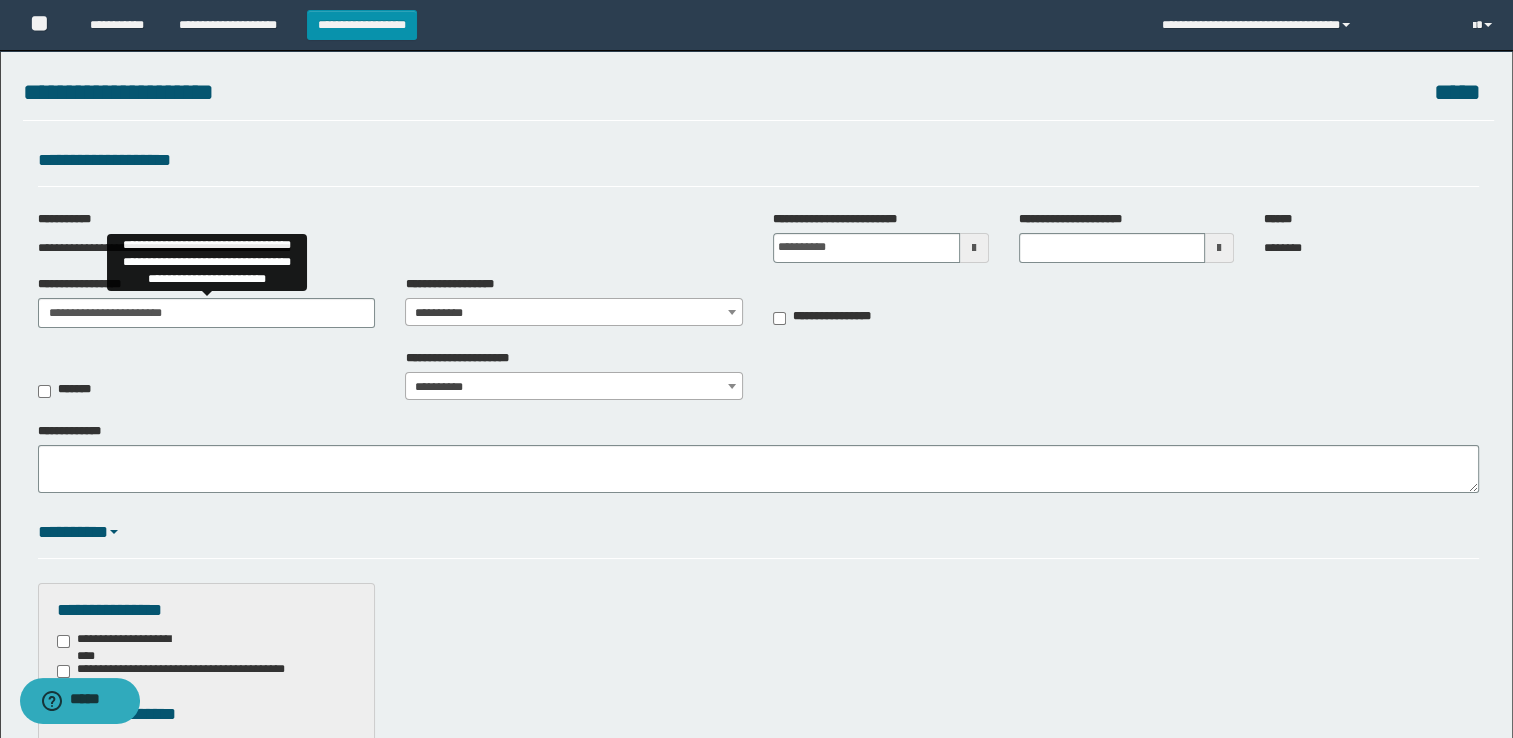 click on "**********" at bounding box center [574, 313] 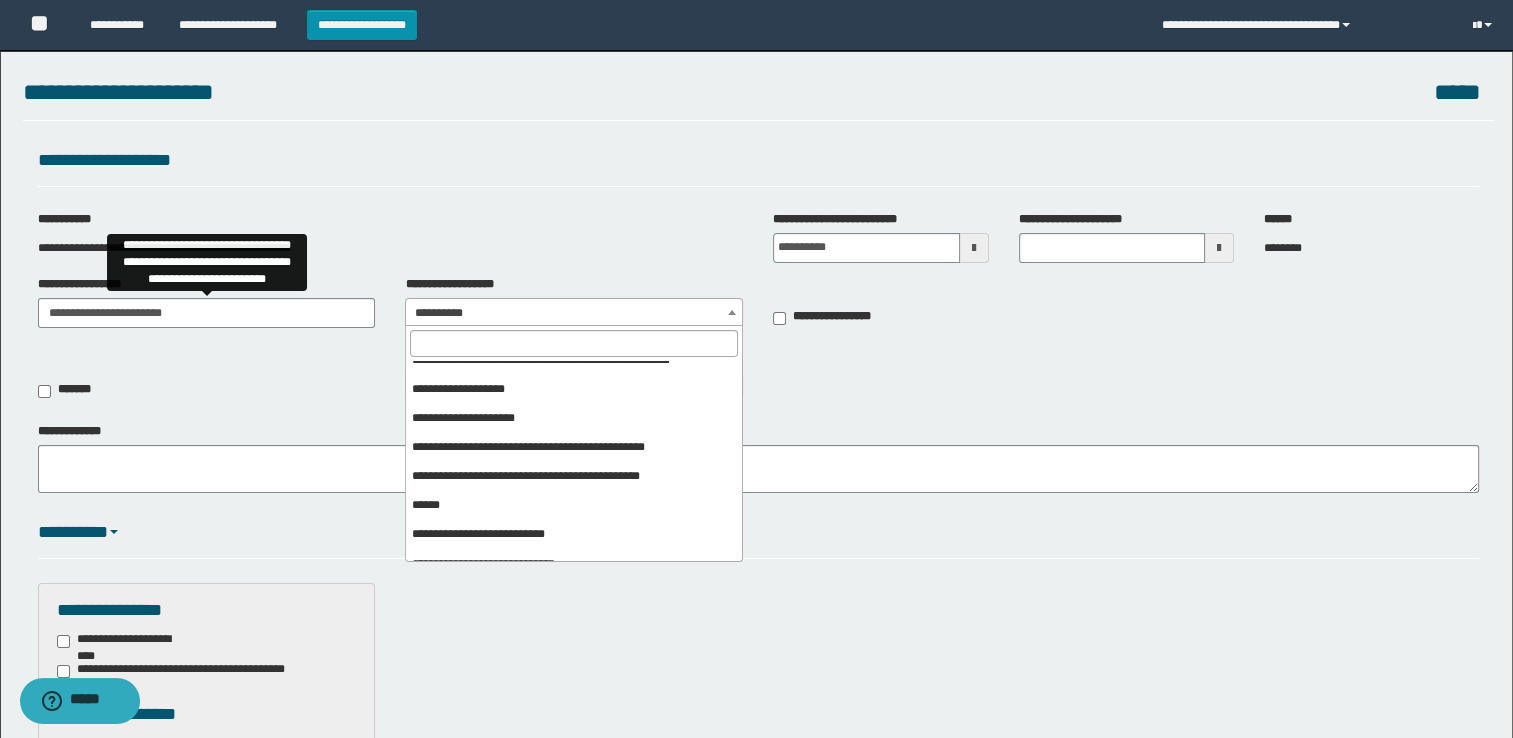scroll, scrollTop: 200, scrollLeft: 0, axis: vertical 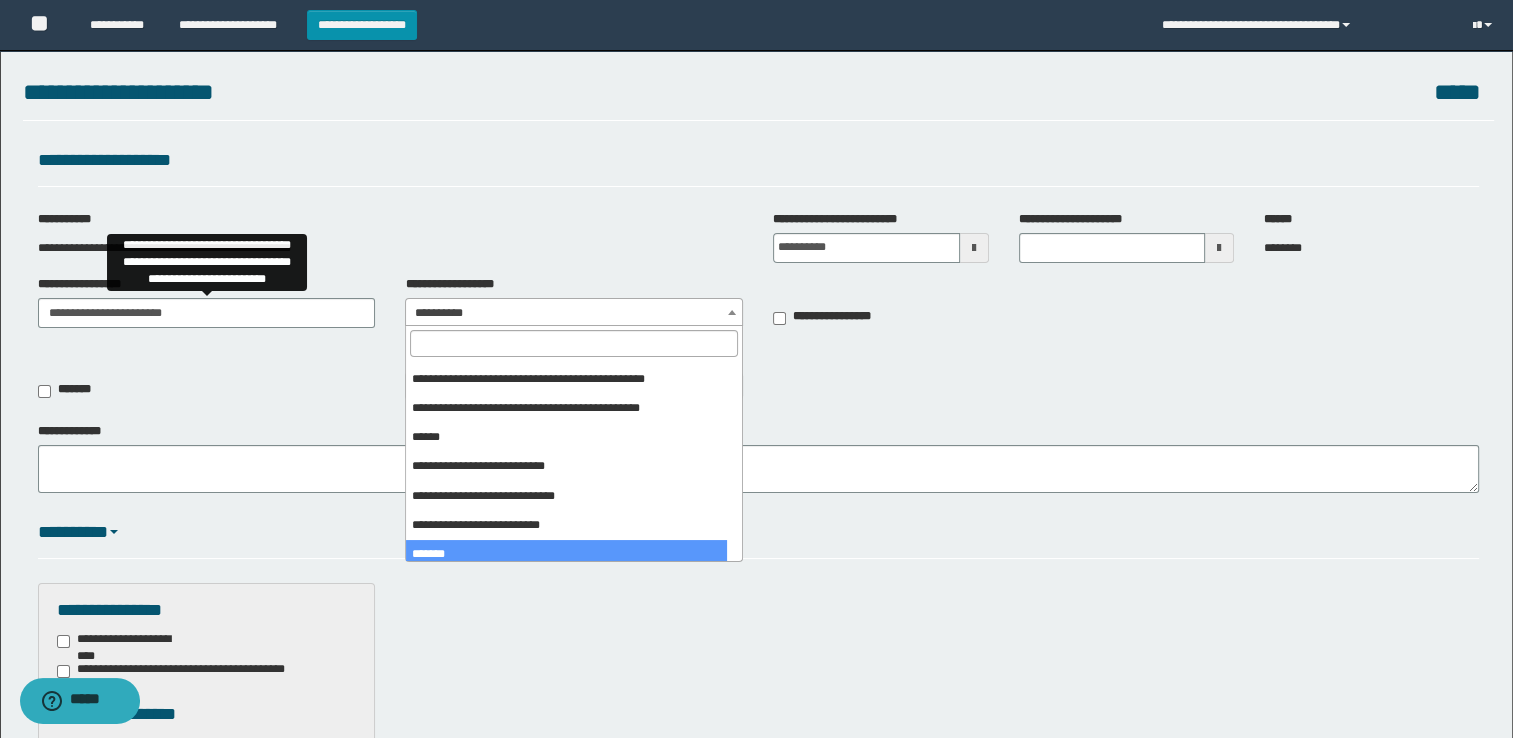 select on "***" 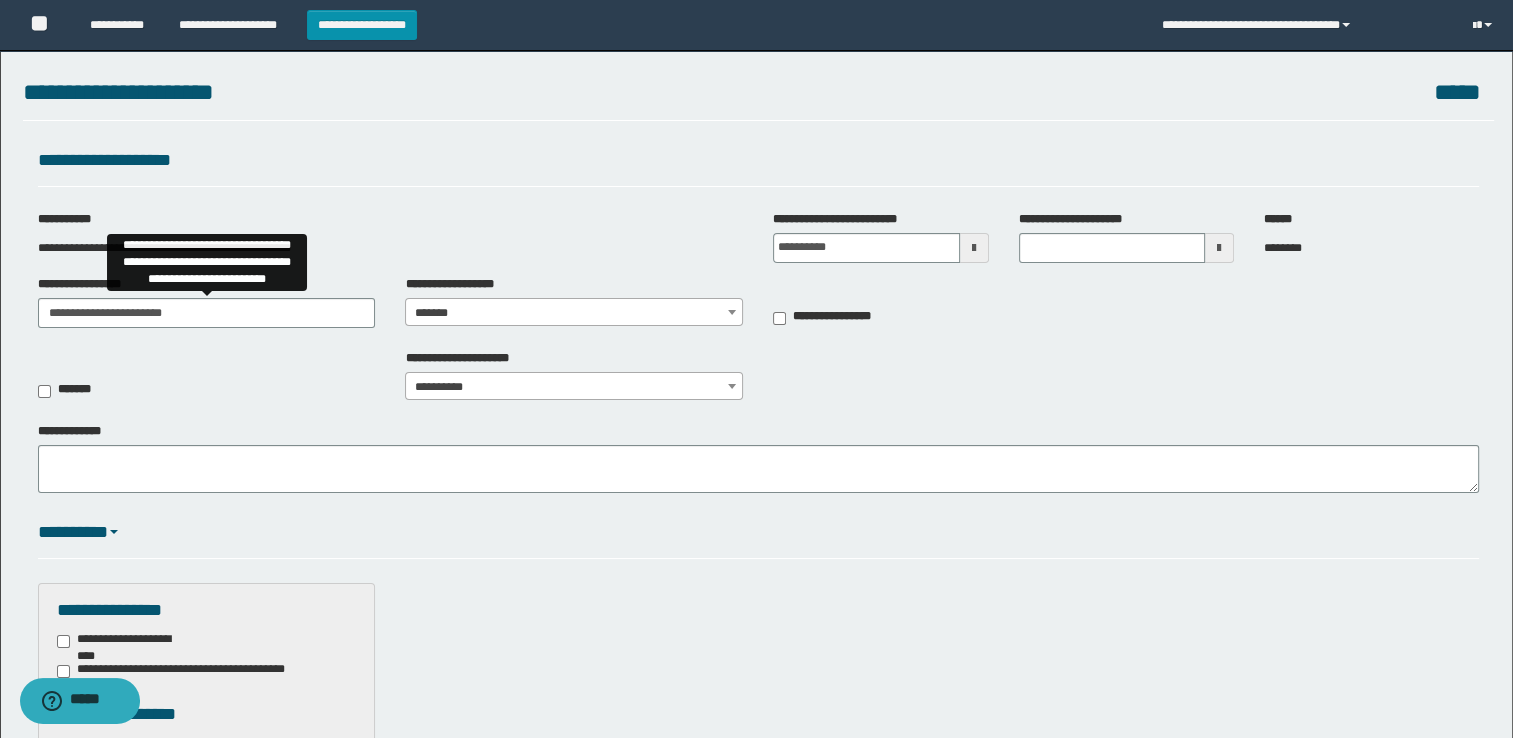 click at bounding box center (974, 248) 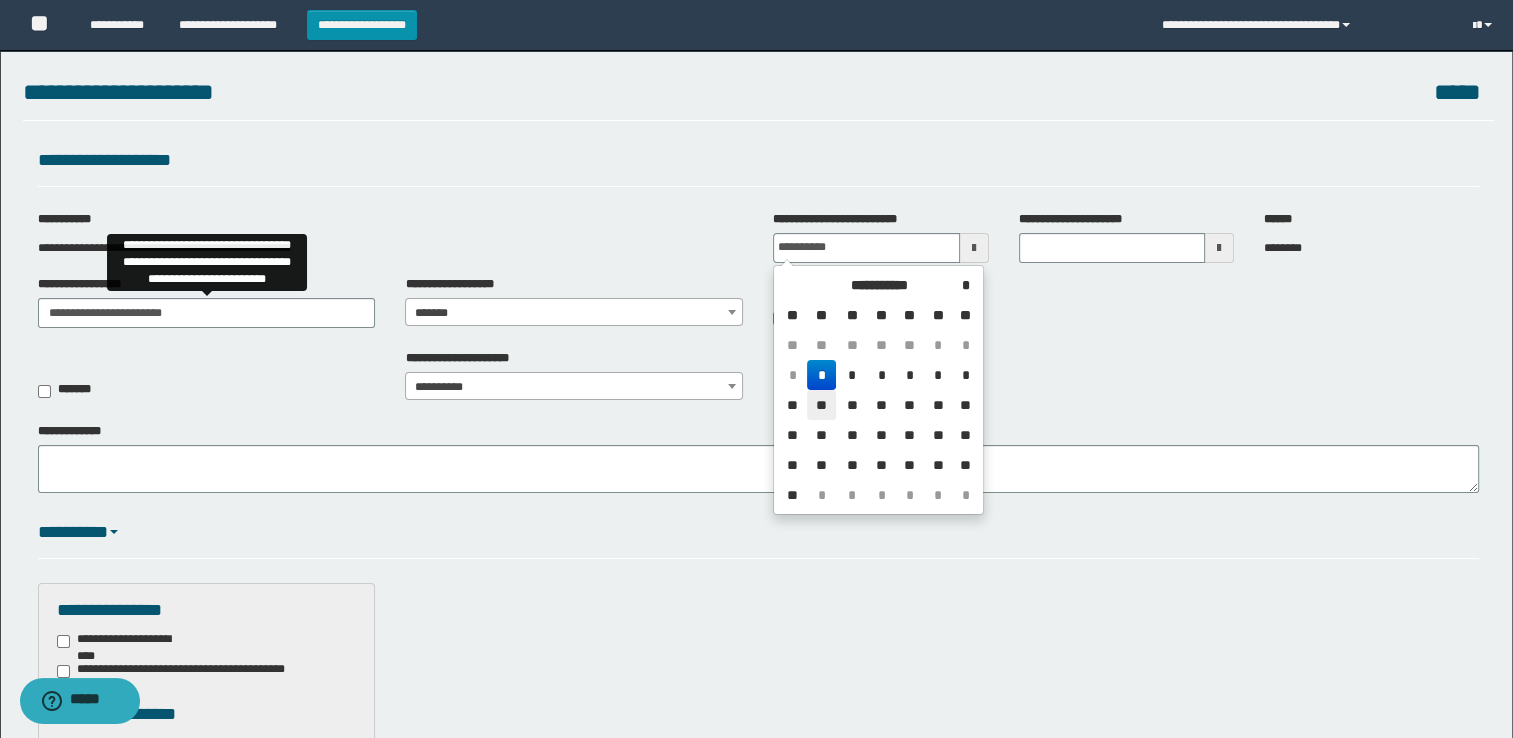 click on "**" at bounding box center [821, 405] 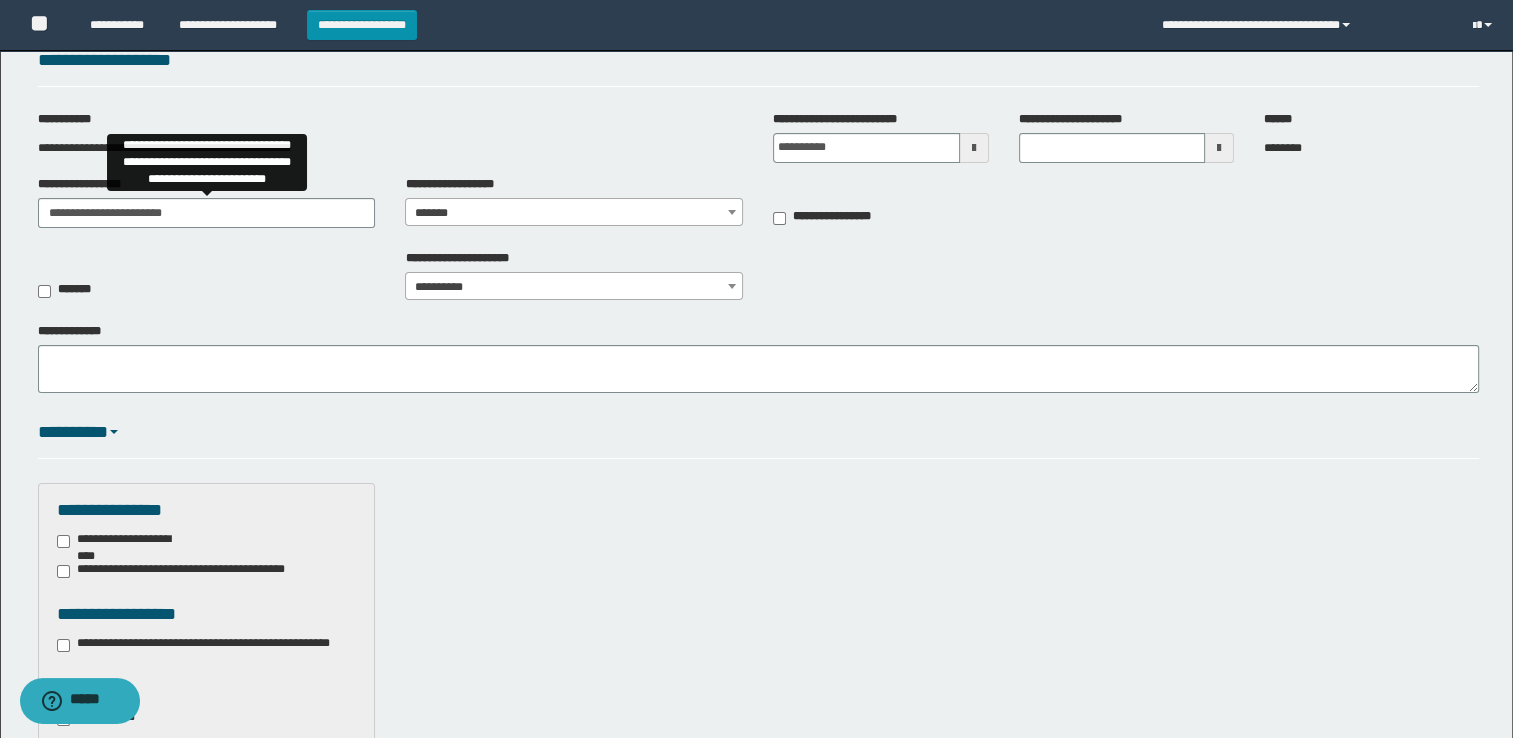 scroll, scrollTop: 300, scrollLeft: 0, axis: vertical 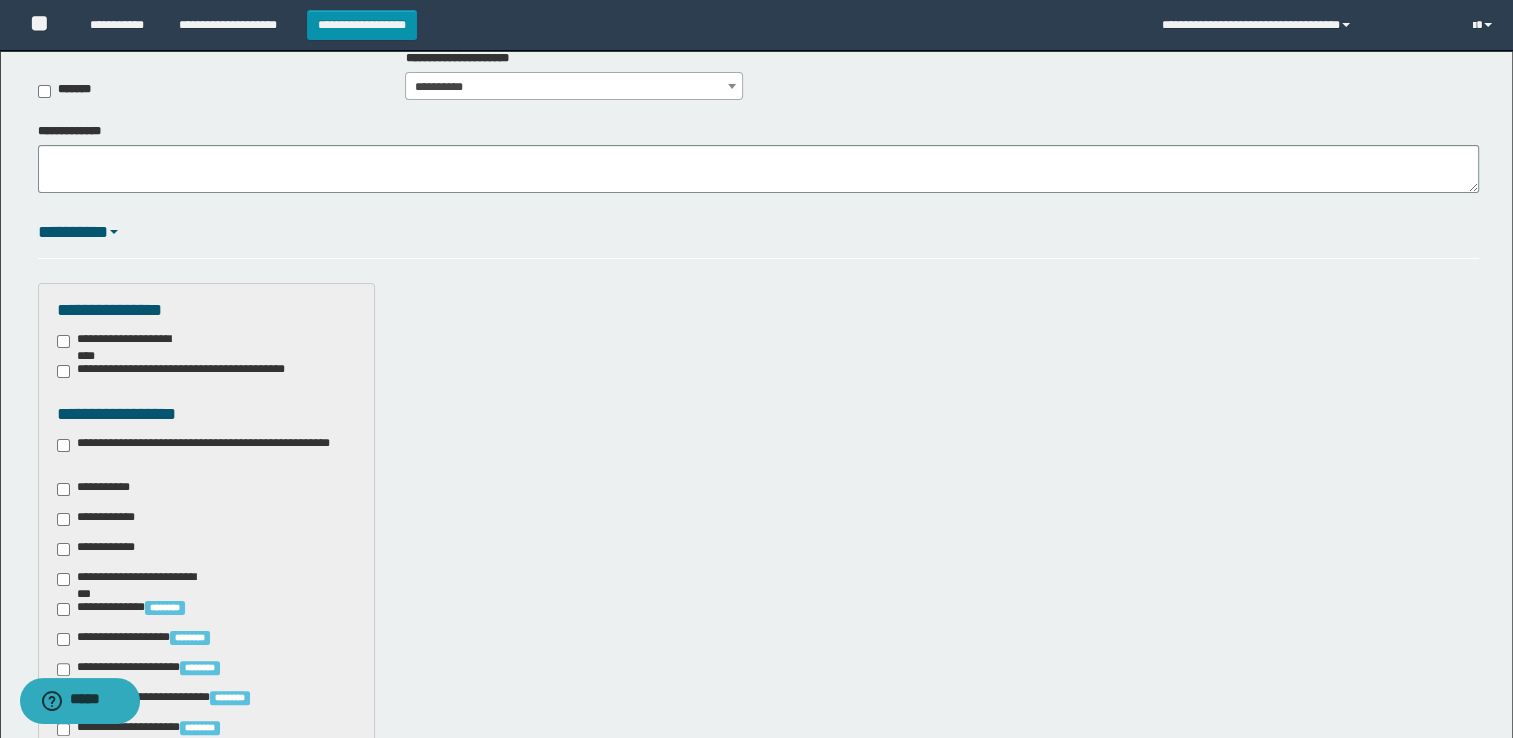 click on "**********" at bounding box center [207, 452] 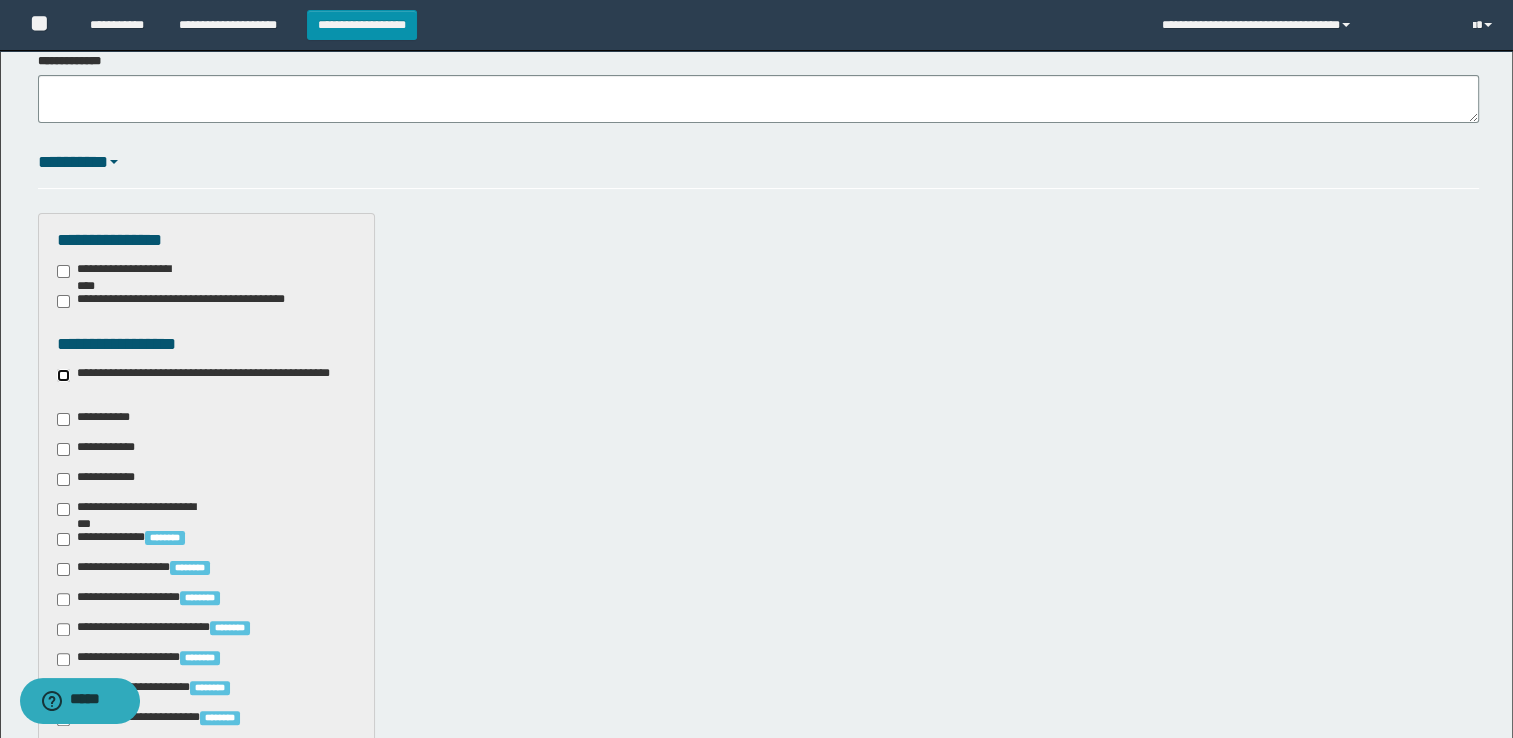 scroll, scrollTop: 400, scrollLeft: 0, axis: vertical 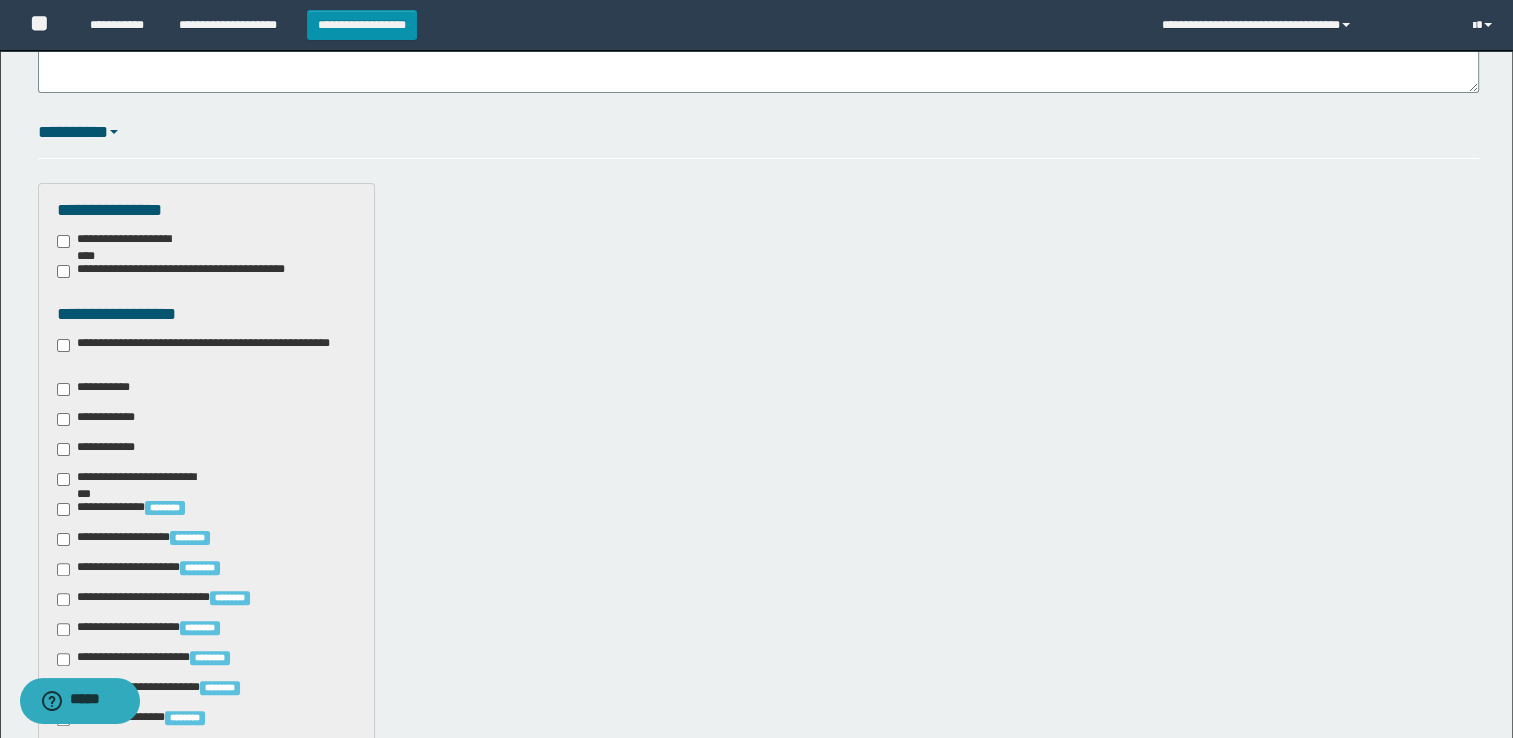 click on "**********" at bounding box center [97, 389] 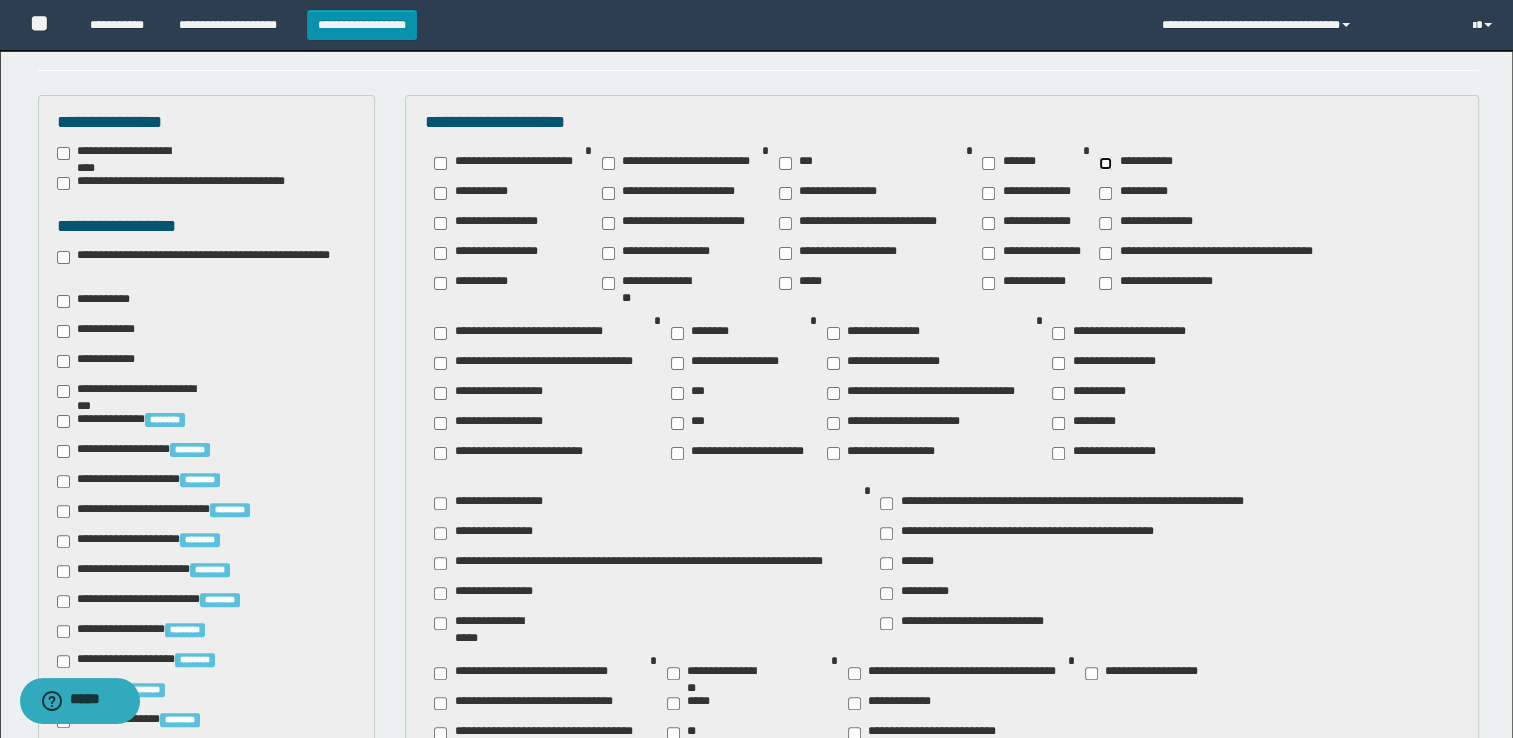 scroll, scrollTop: 500, scrollLeft: 0, axis: vertical 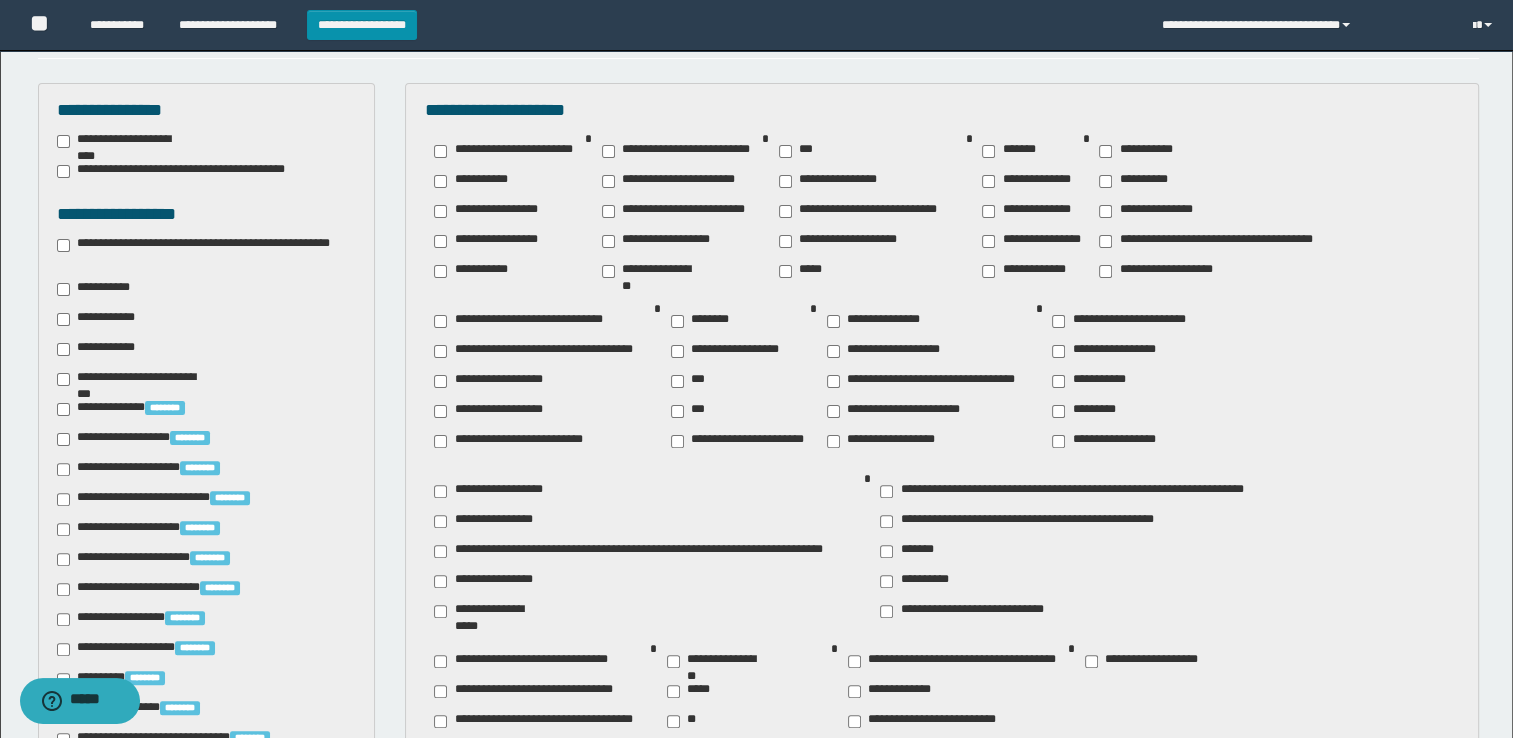 click on "**********" at bounding box center [492, 411] 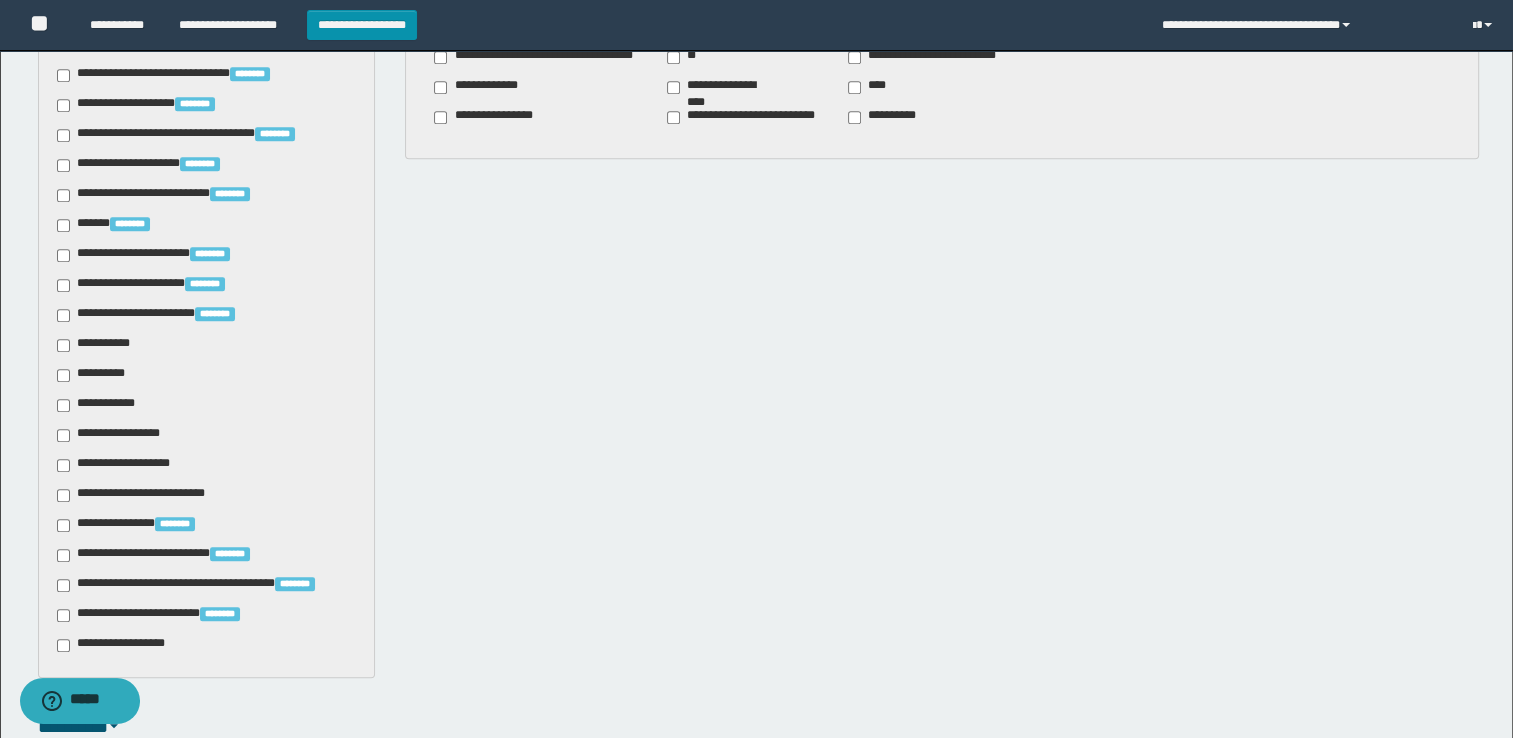 scroll, scrollTop: 1200, scrollLeft: 0, axis: vertical 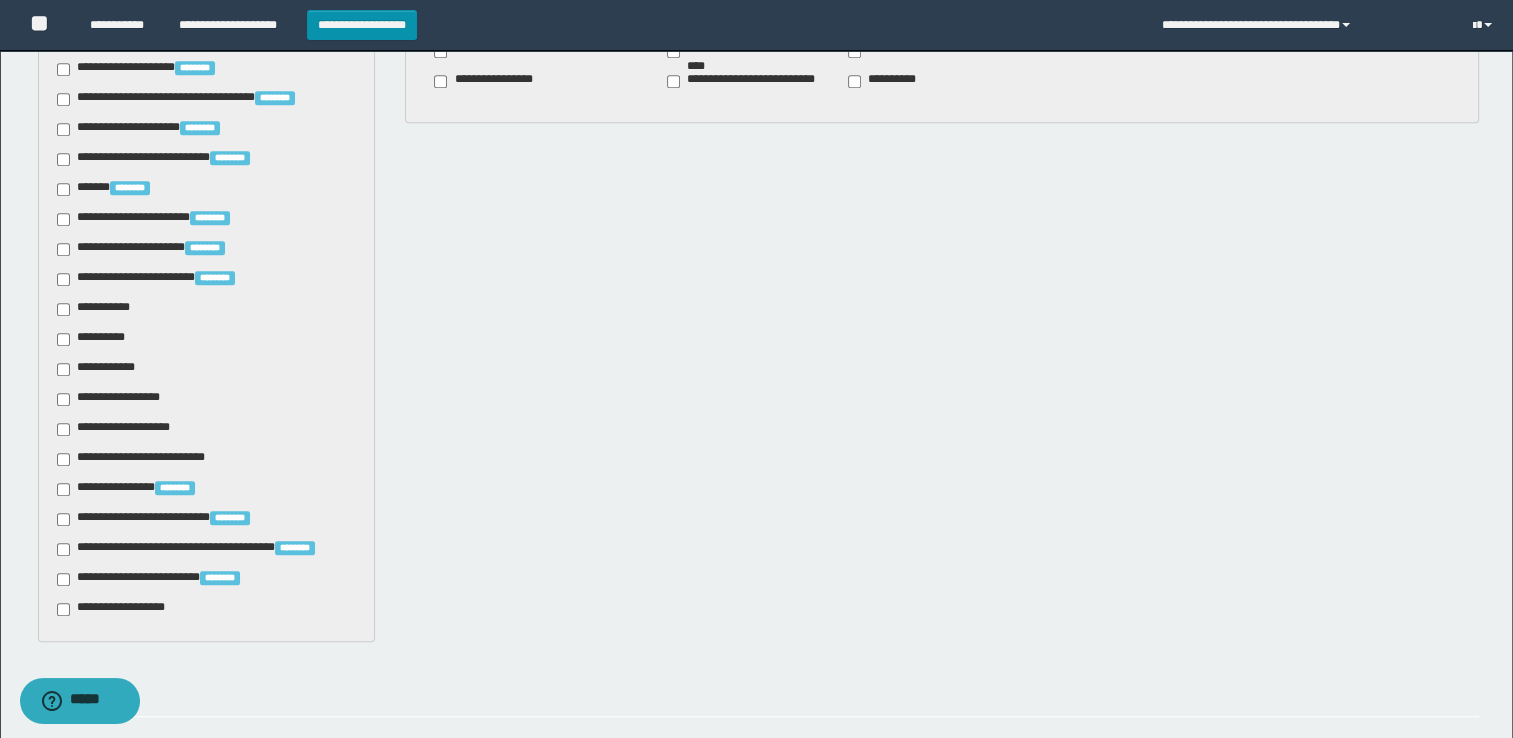 click on "**********" at bounding box center [97, 309] 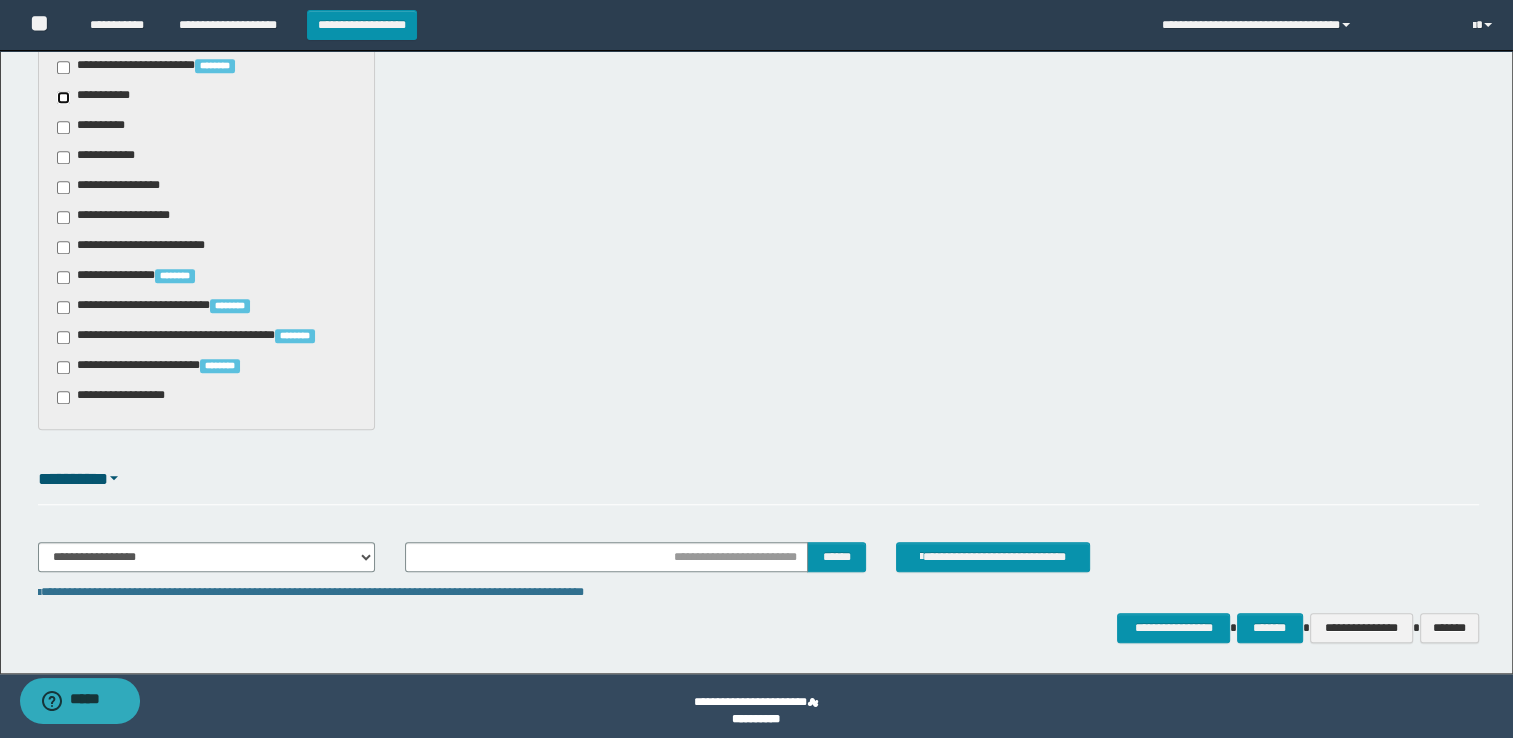 scroll, scrollTop: 1421, scrollLeft: 0, axis: vertical 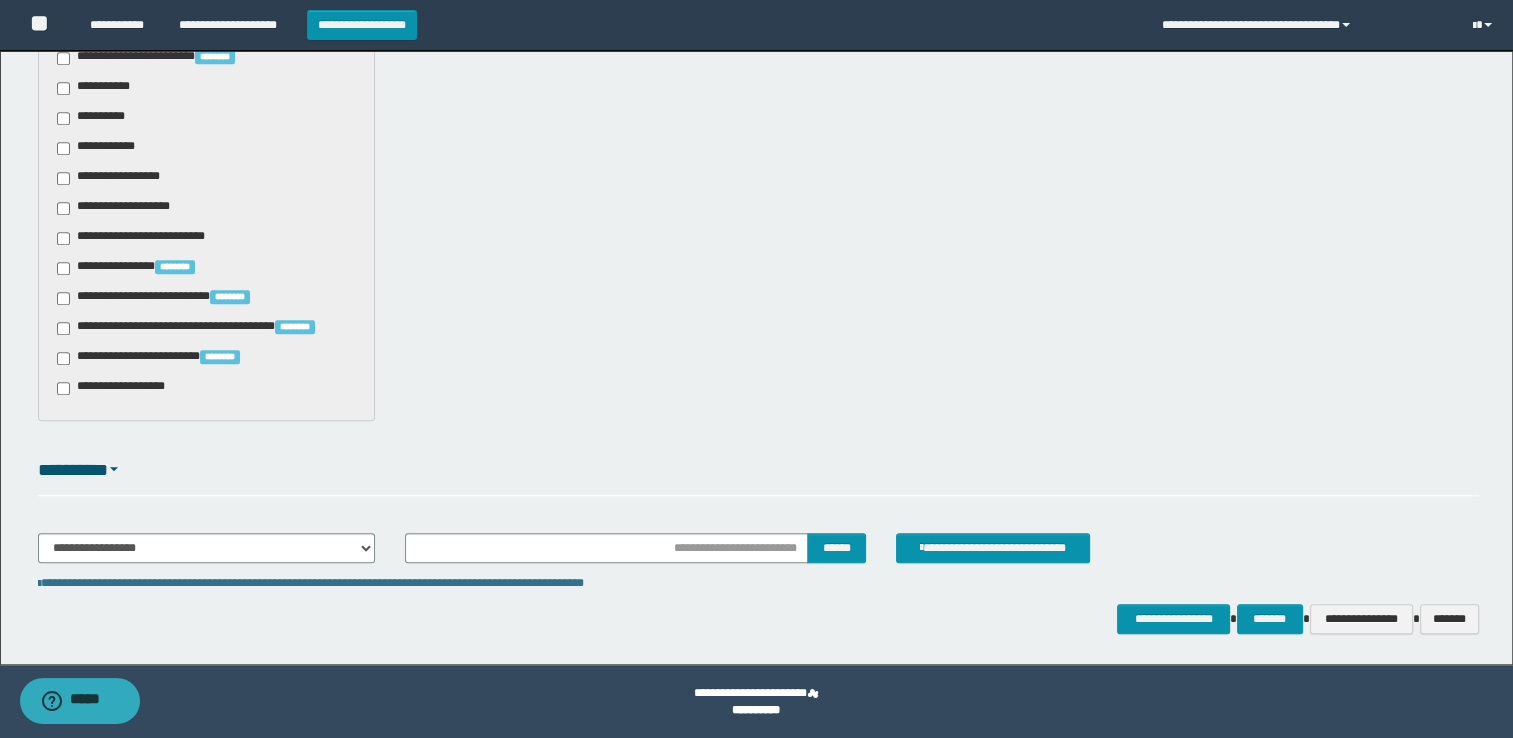 click on "**********" at bounding box center [759, 556] 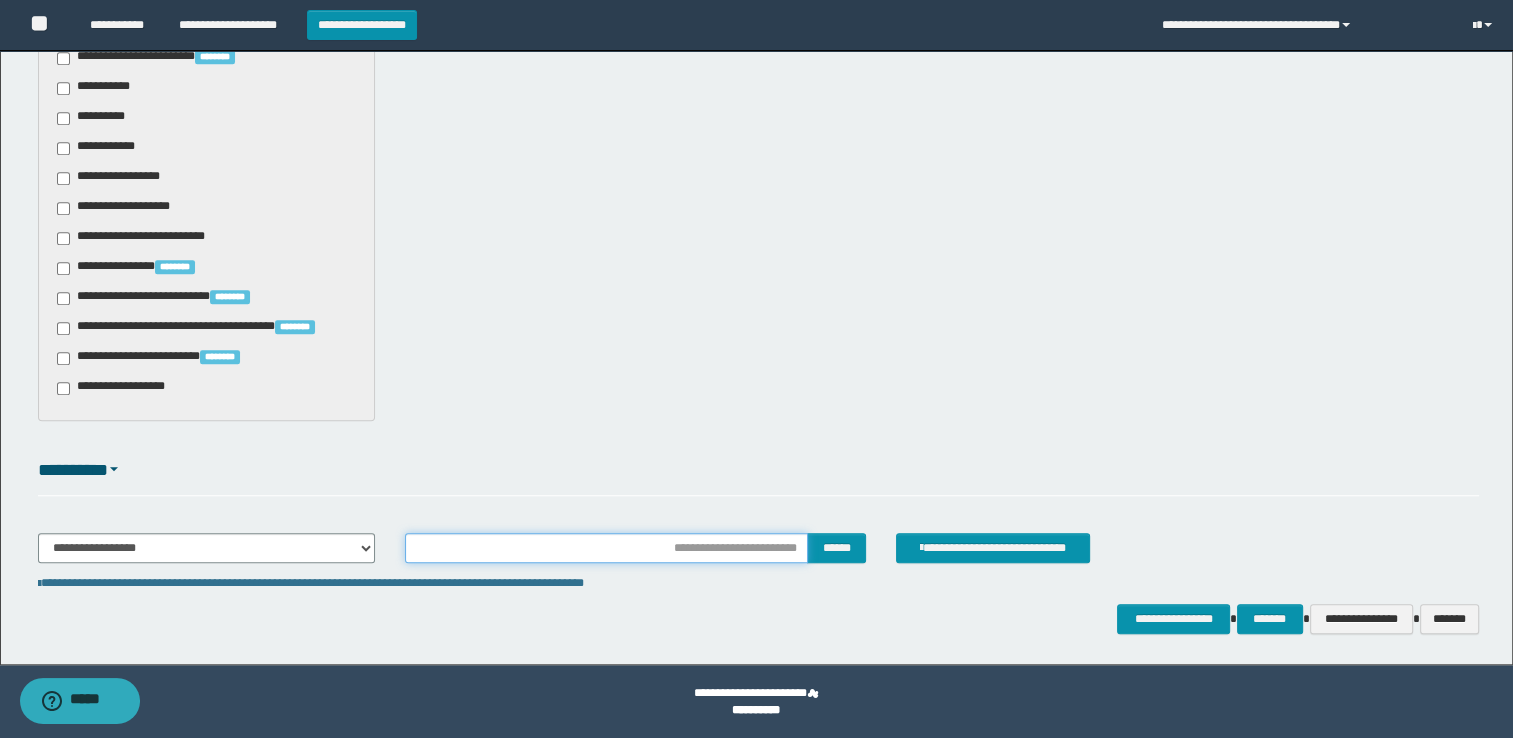 click at bounding box center [606, 548] 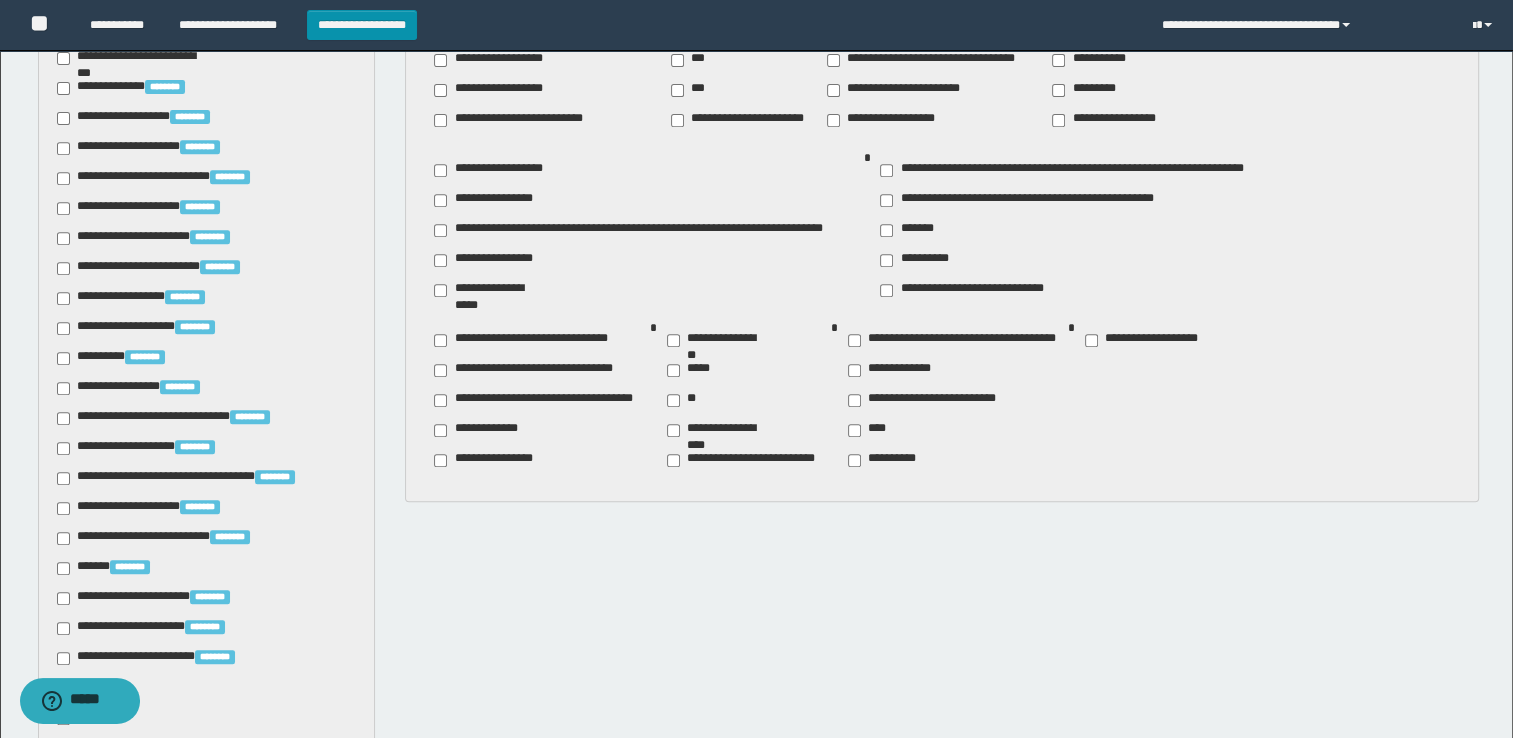 scroll, scrollTop: 421, scrollLeft: 0, axis: vertical 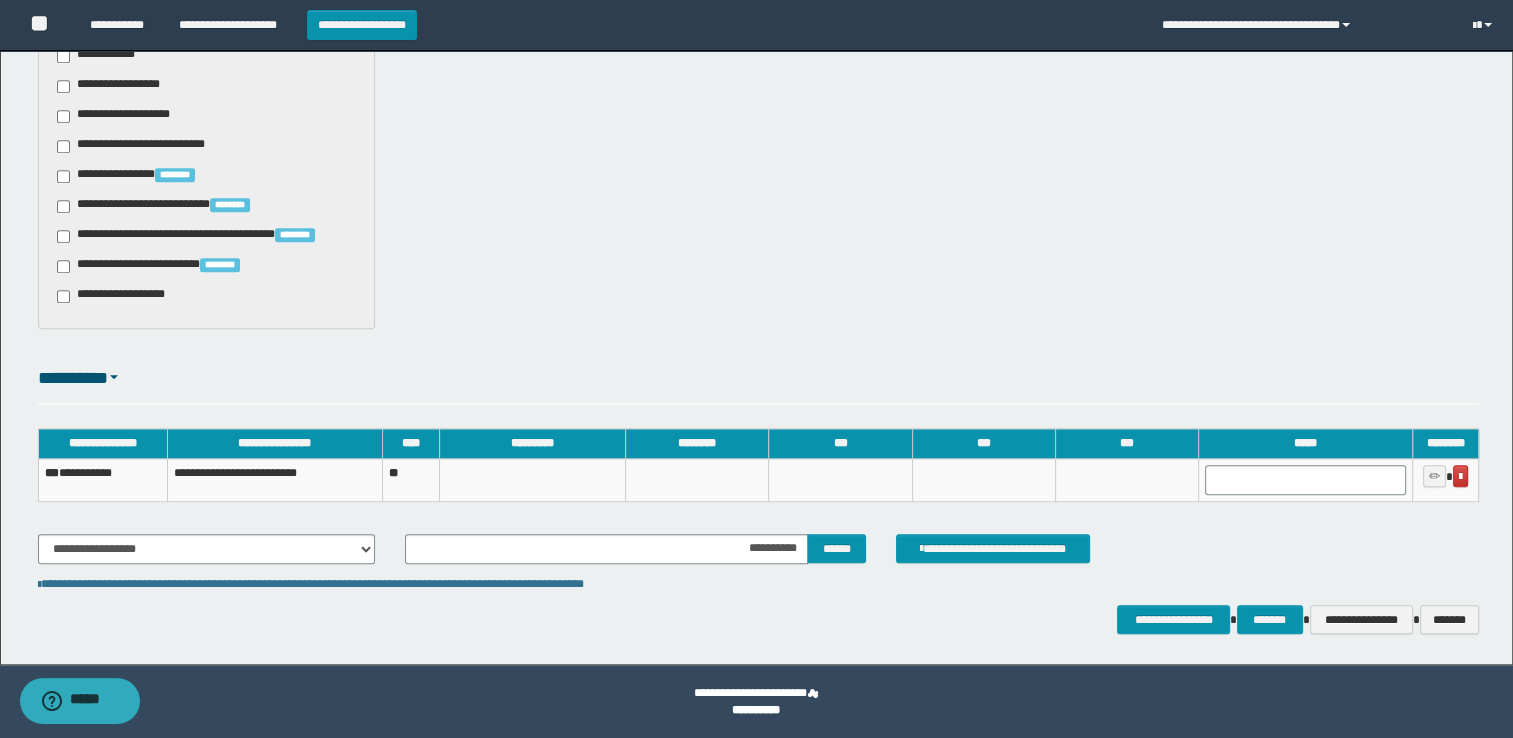 click on "*****" at bounding box center [1305, 444] 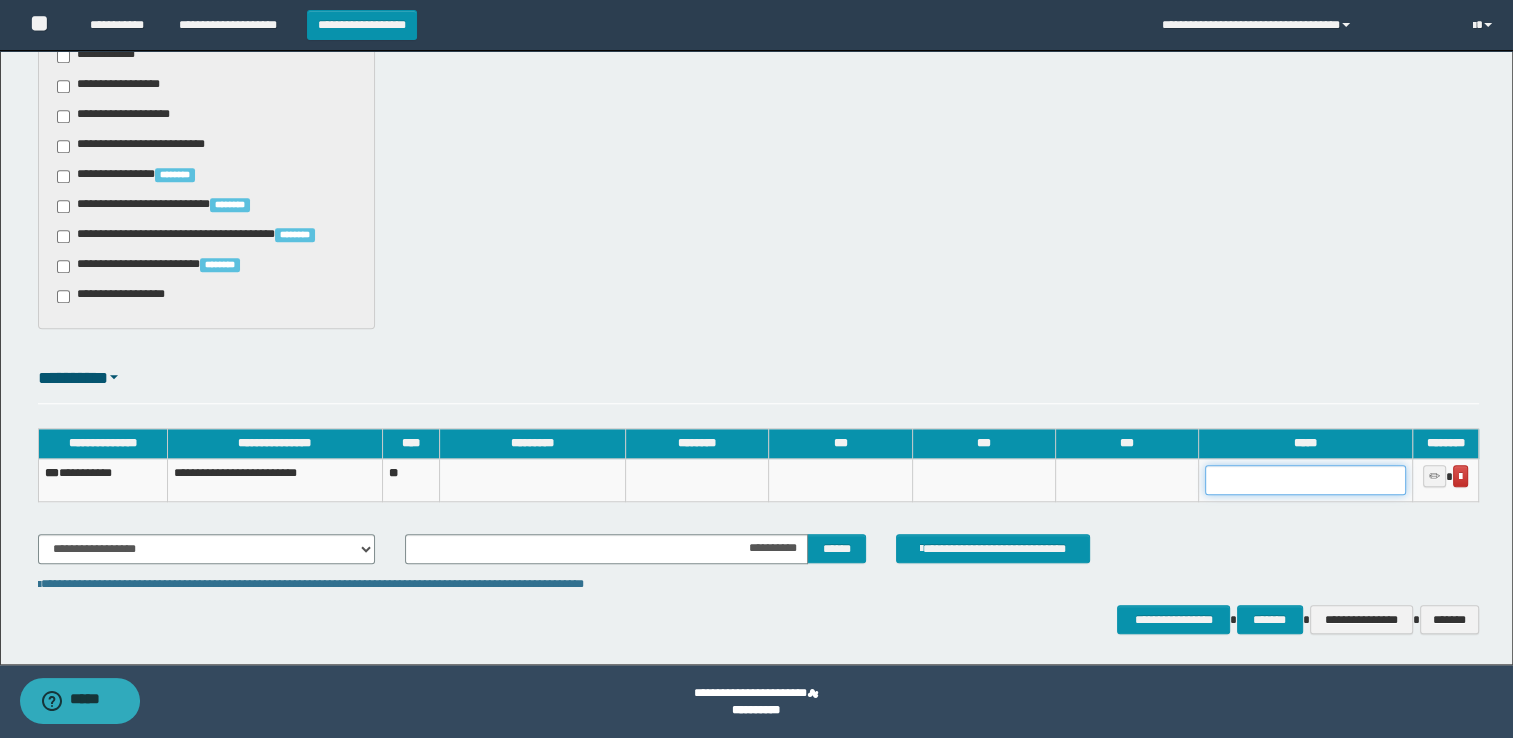 click at bounding box center (1306, 480) 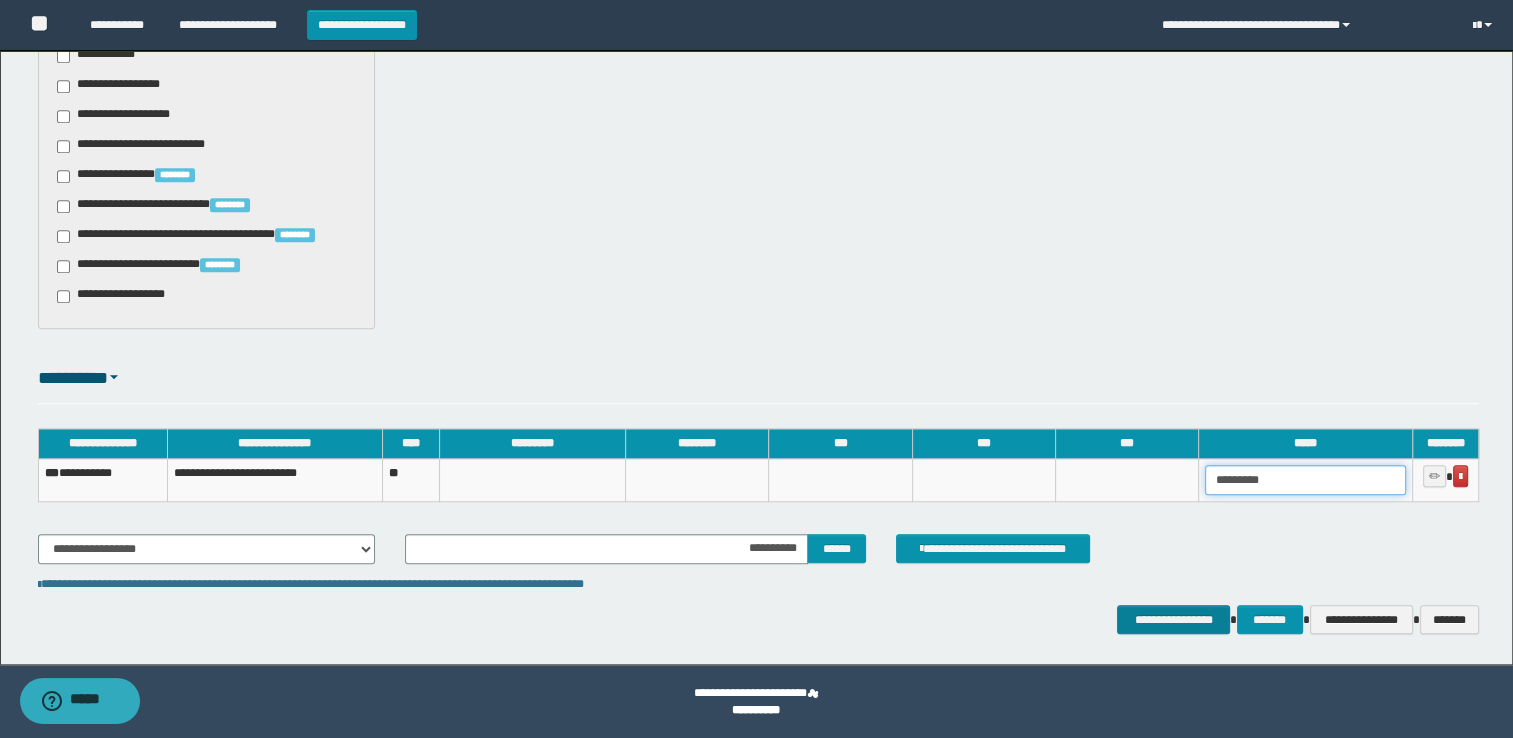 type on "*********" 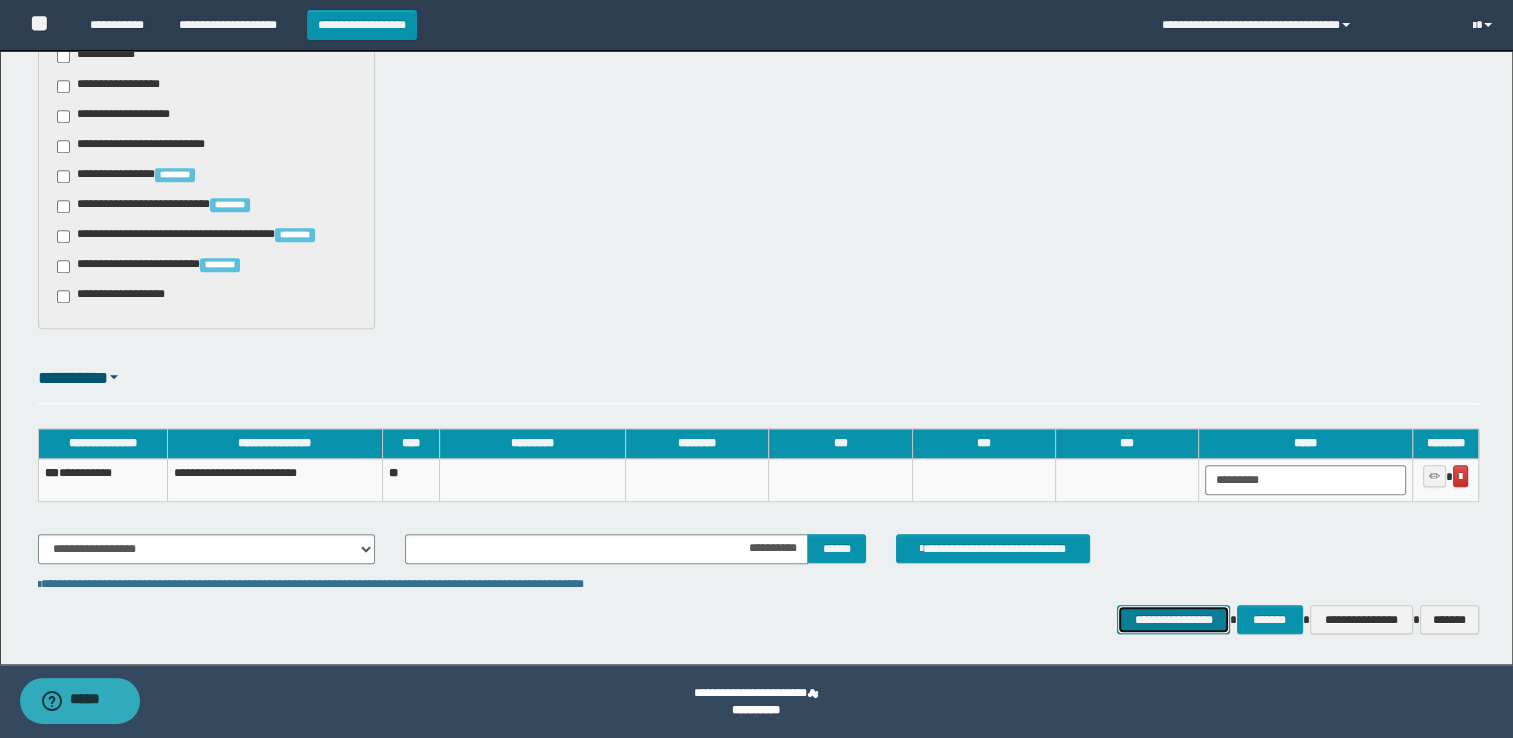 click on "**********" at bounding box center [1173, 620] 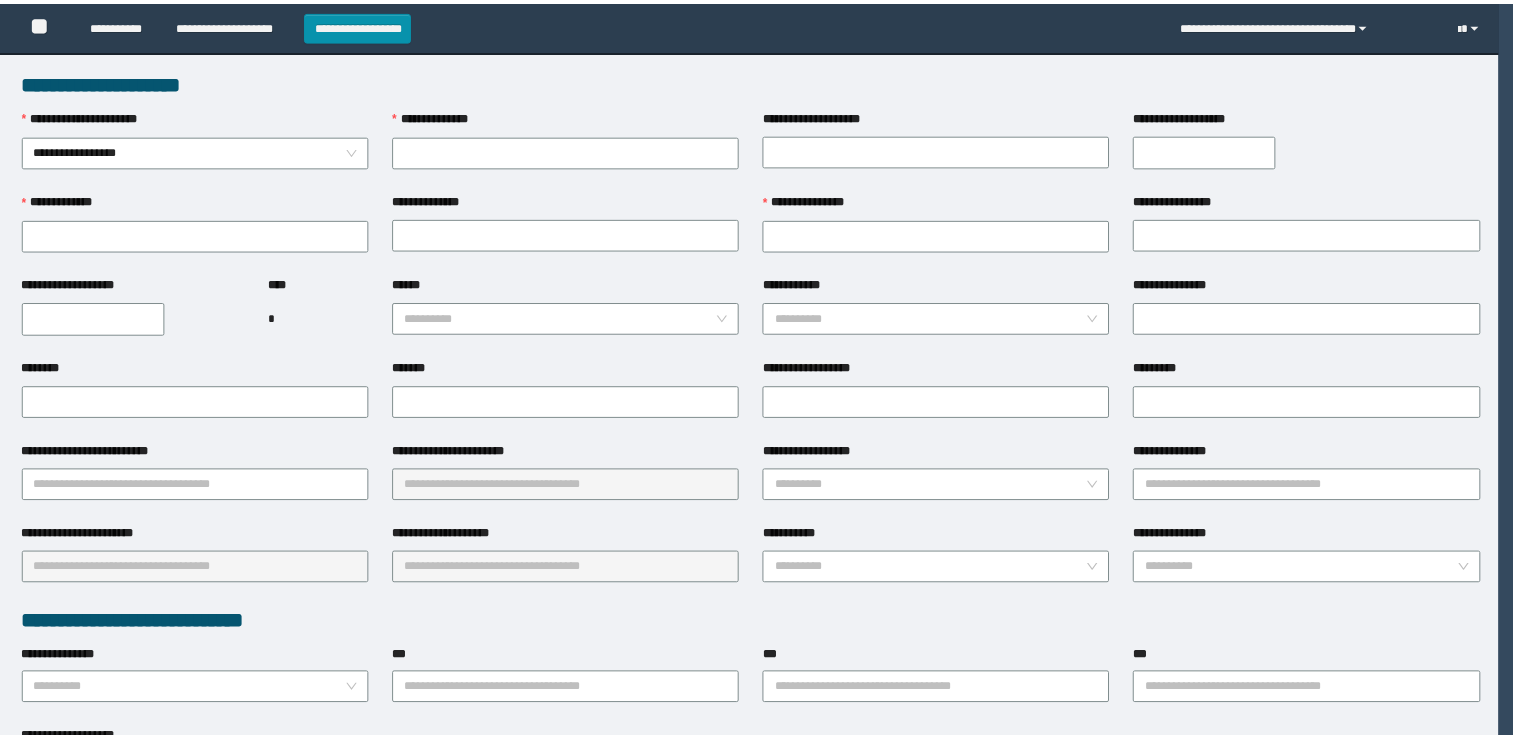 scroll, scrollTop: 0, scrollLeft: 0, axis: both 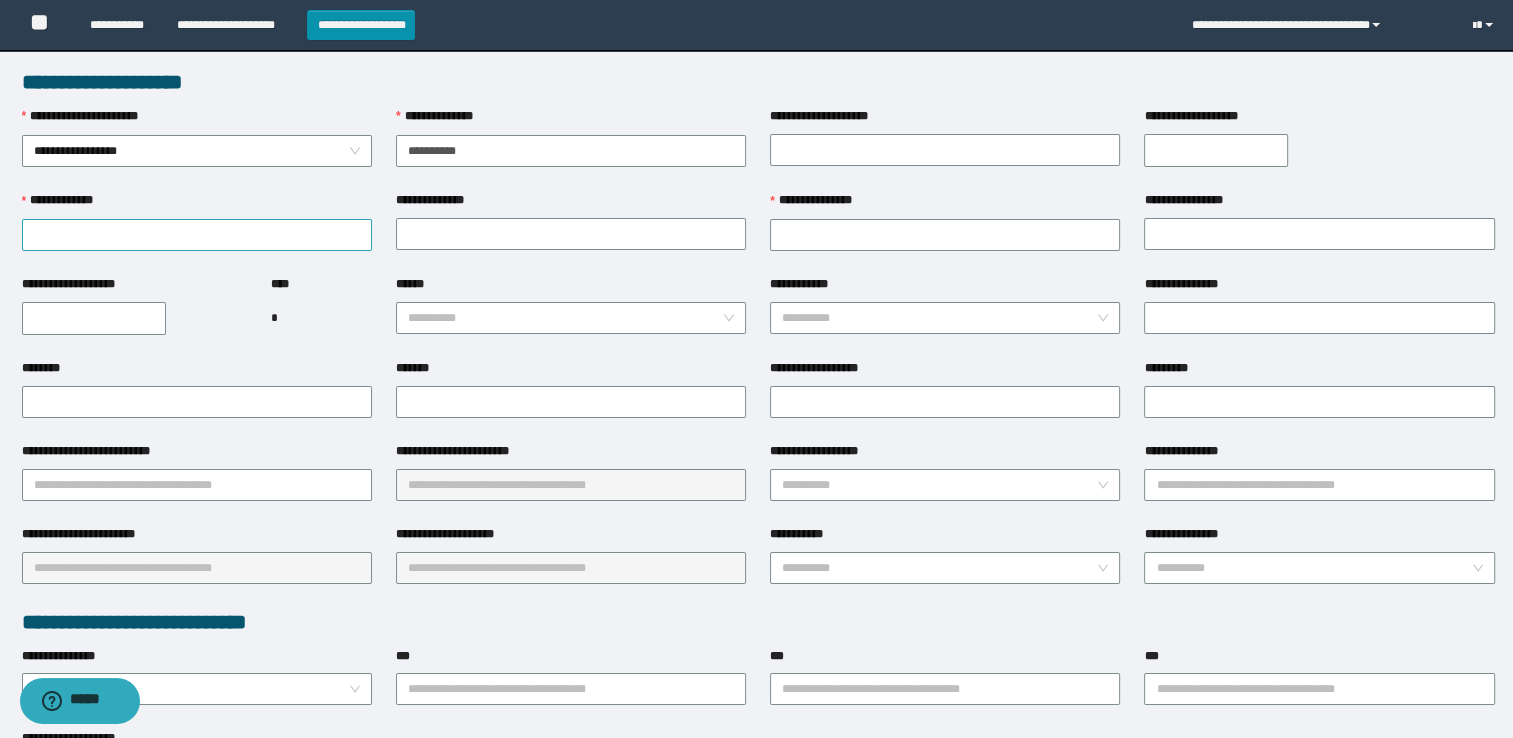 type on "**********" 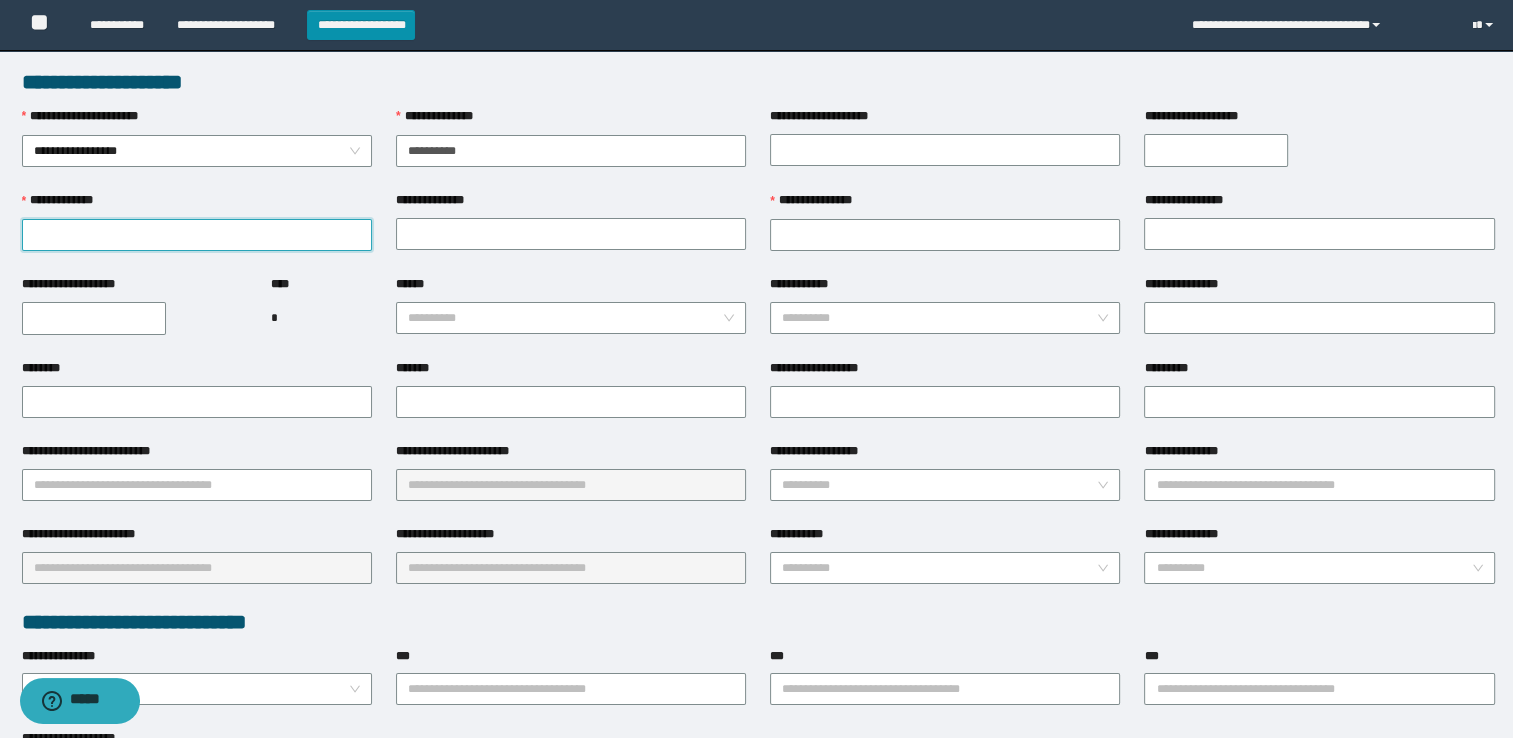 click on "**********" at bounding box center [197, 235] 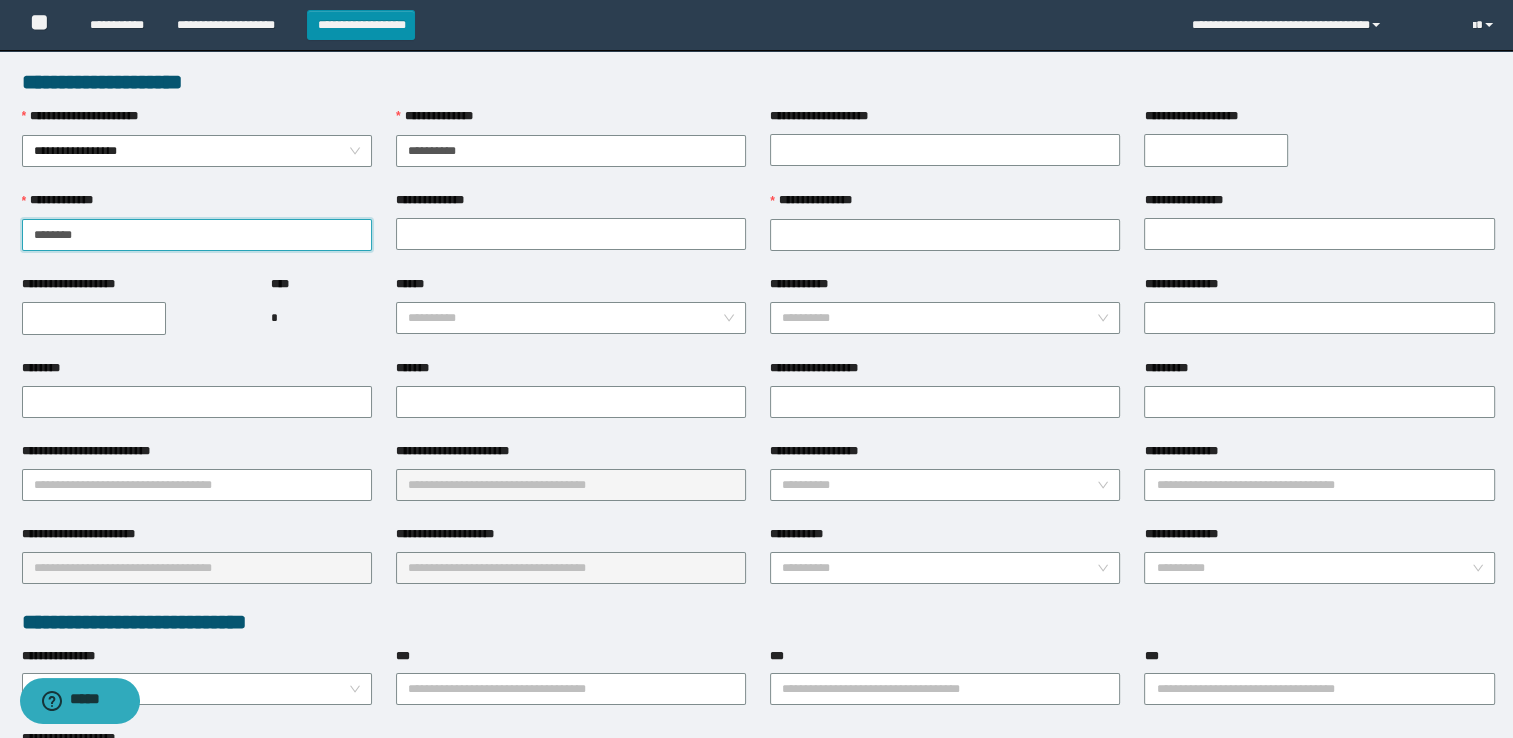 drag, startPoint x: 110, startPoint y: 229, endPoint x: 0, endPoint y: 256, distance: 113.265175 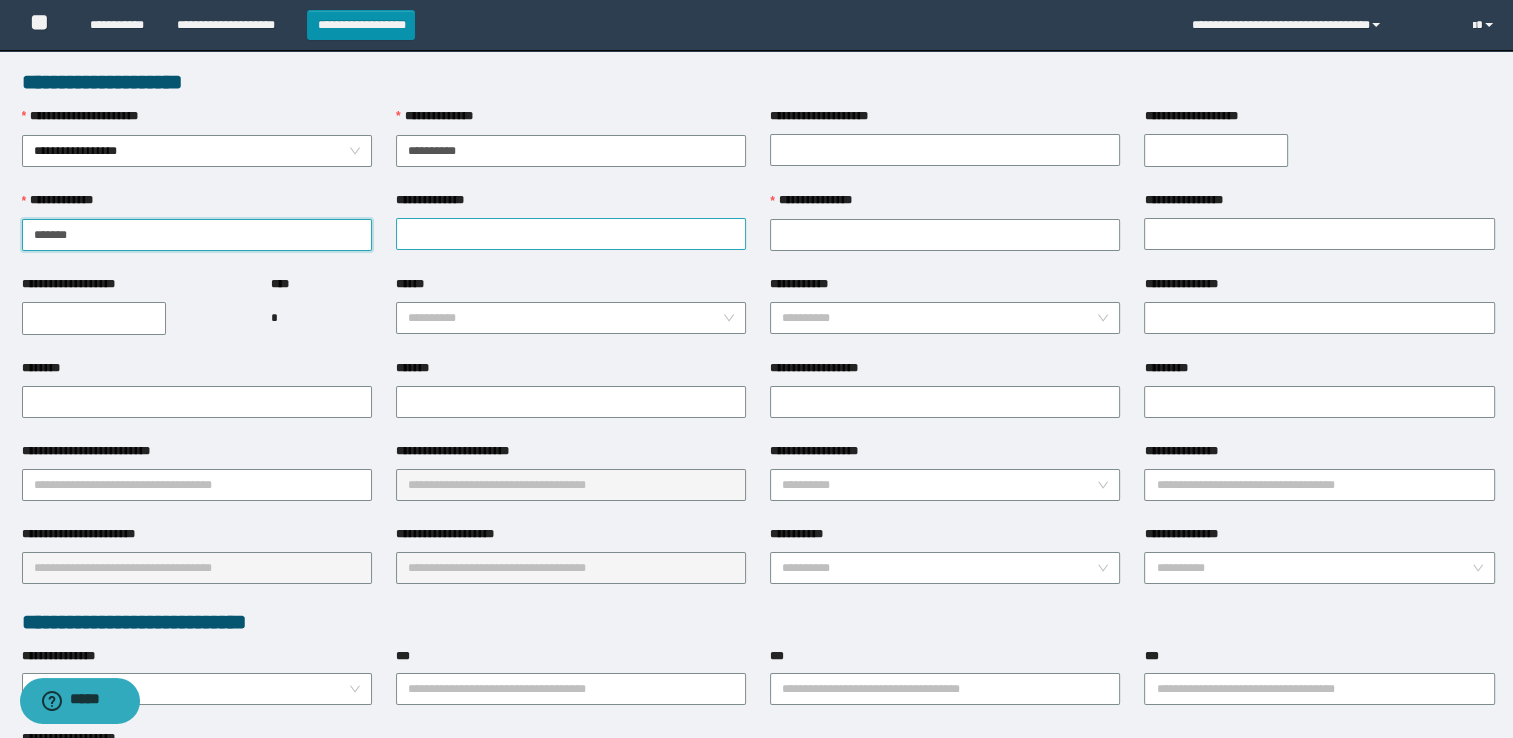 type on "******" 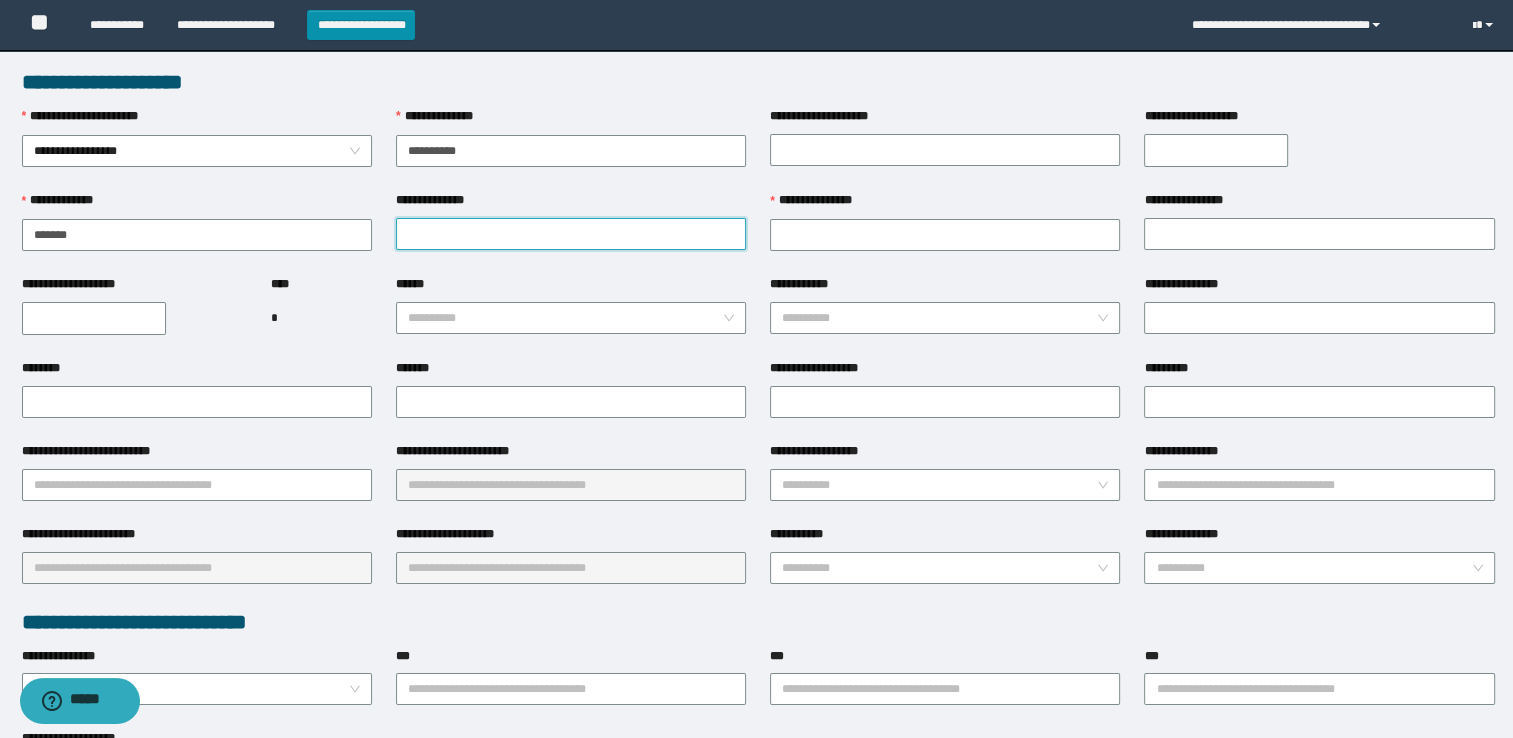 click on "**********" at bounding box center (571, 234) 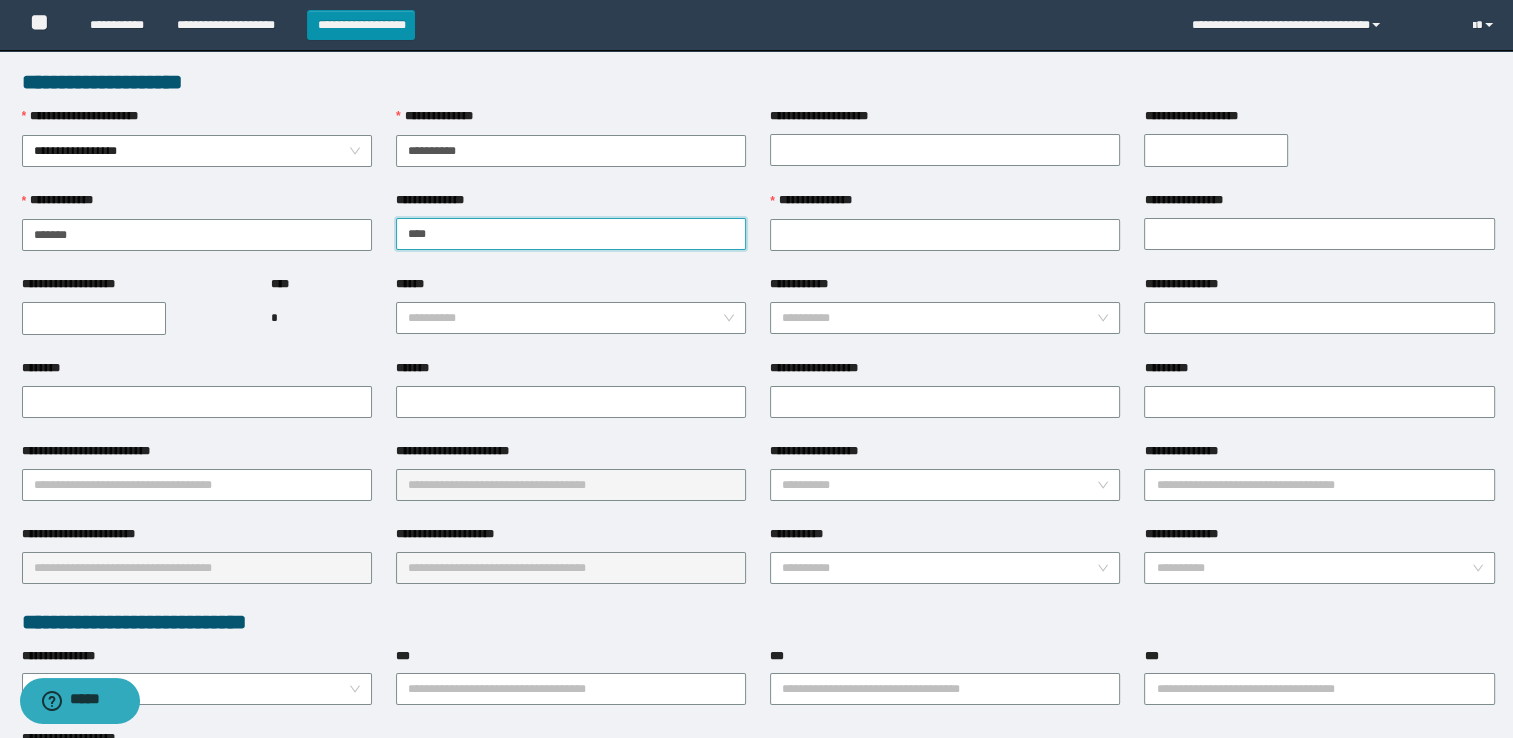 type on "****" 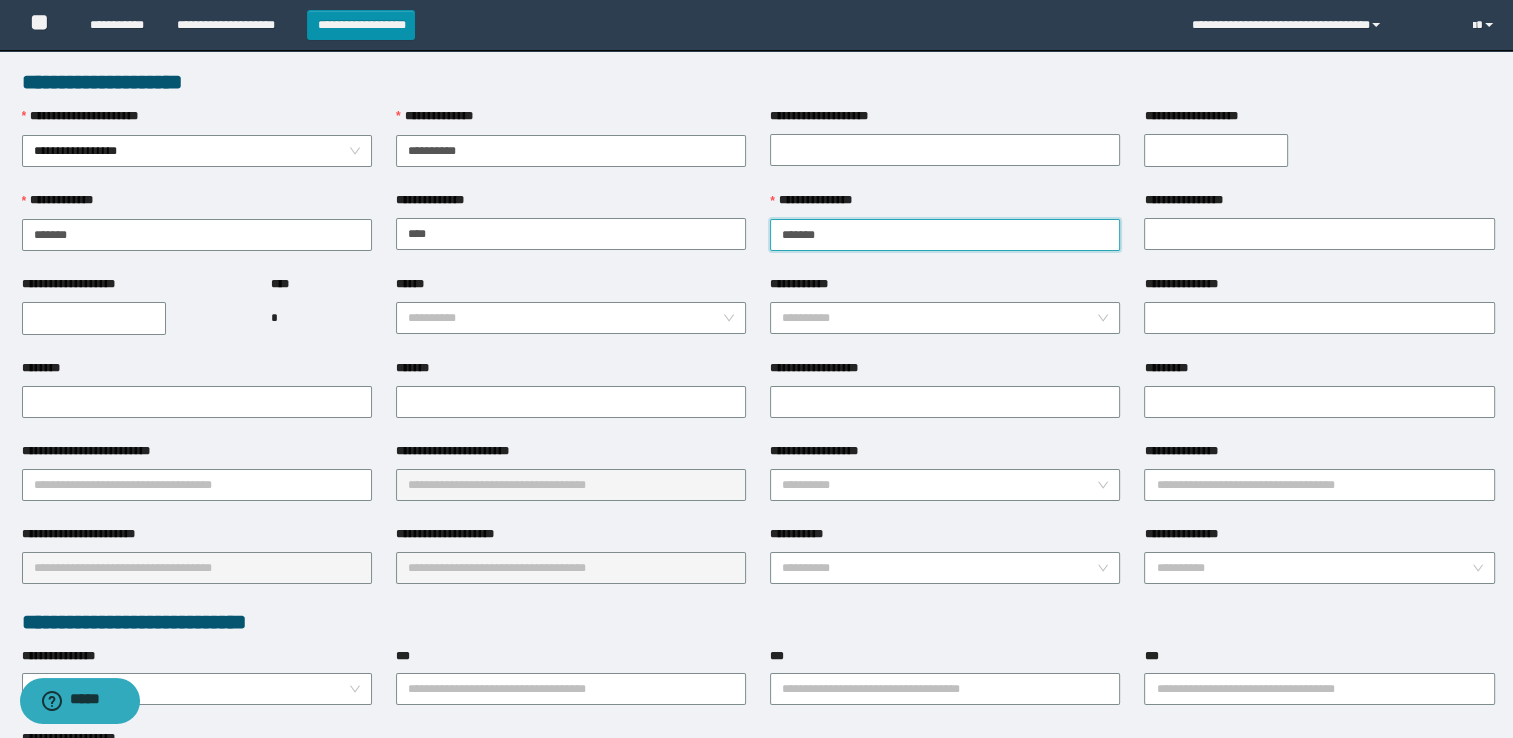 type on "*******" 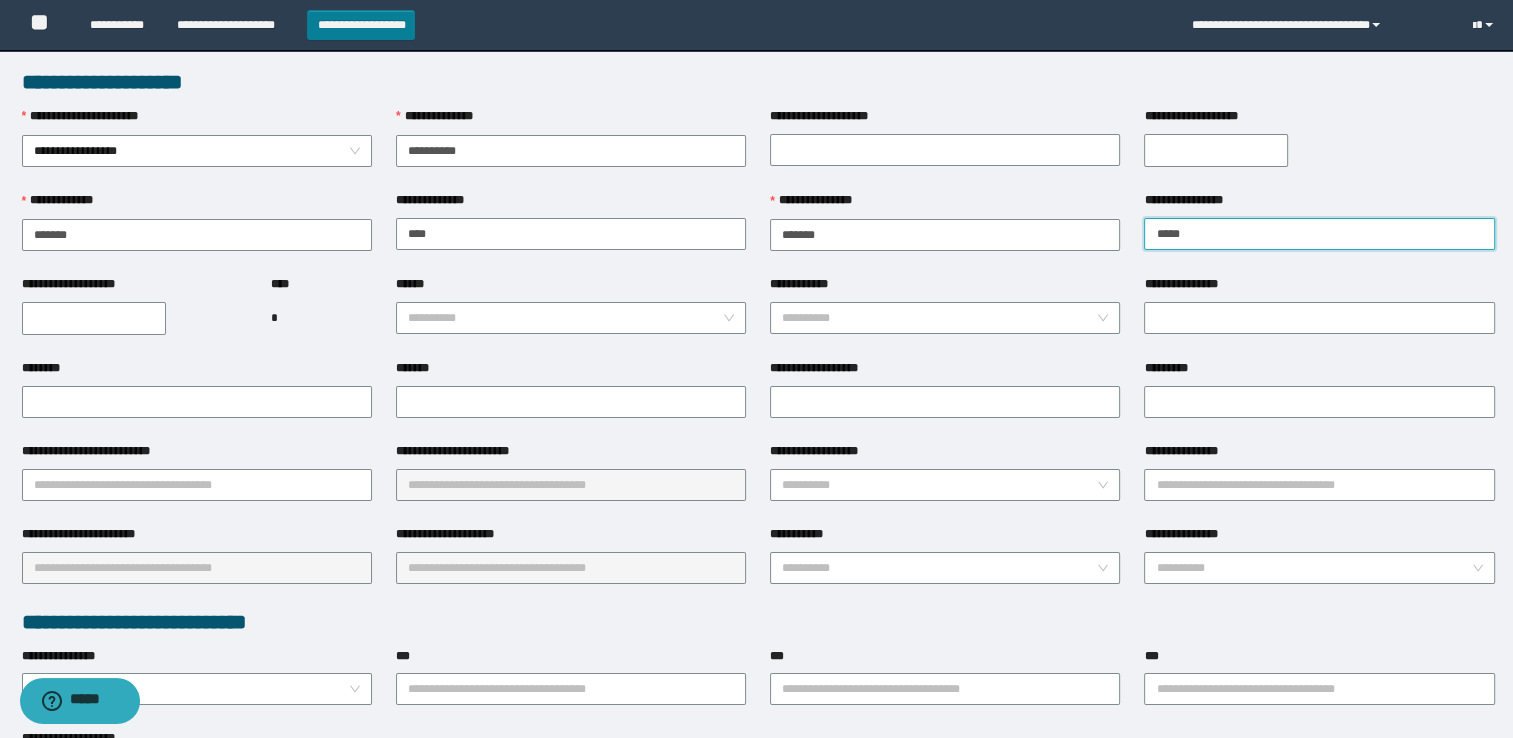 type on "*****" 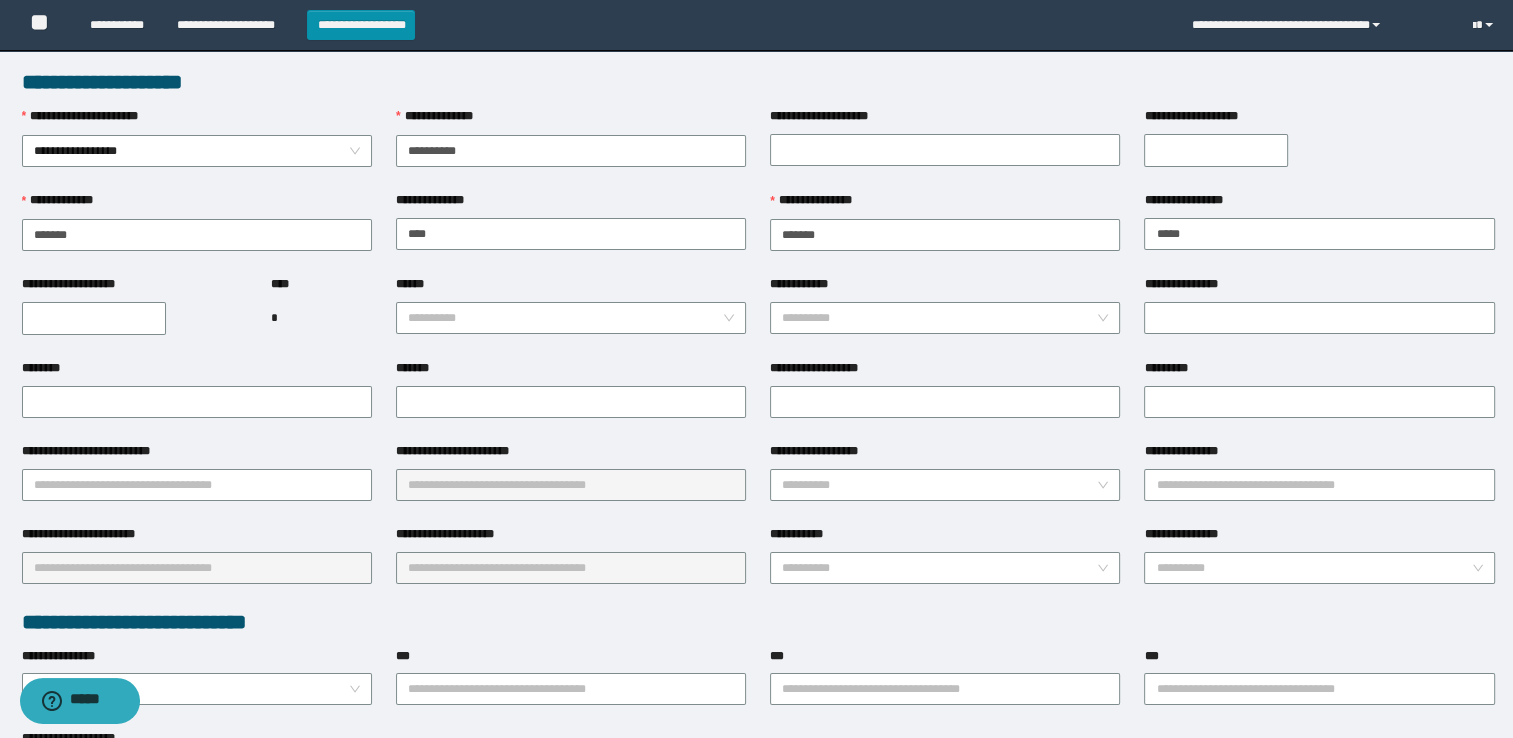 click on "**********" at bounding box center (94, 318) 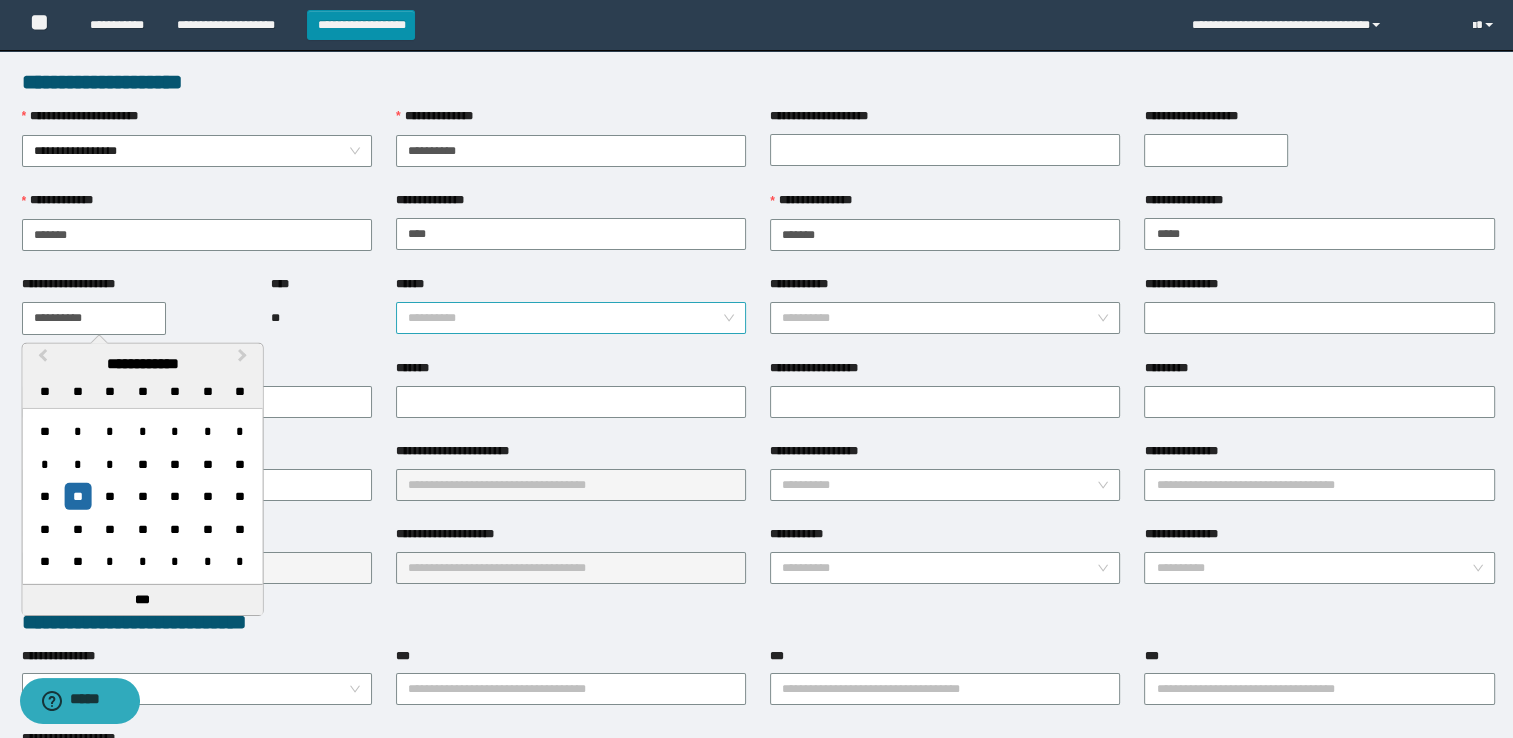 type on "**********" 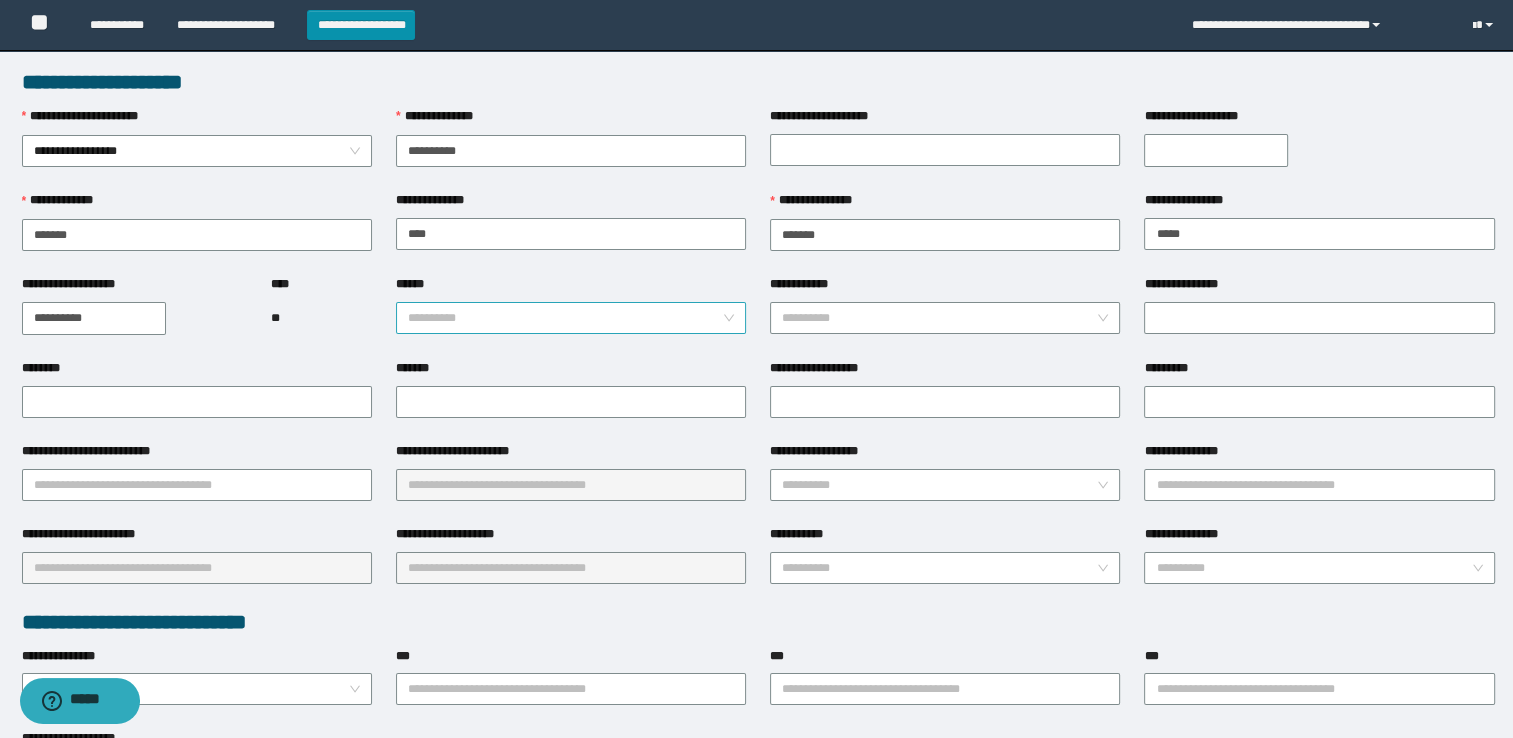 click on "******" at bounding box center [565, 318] 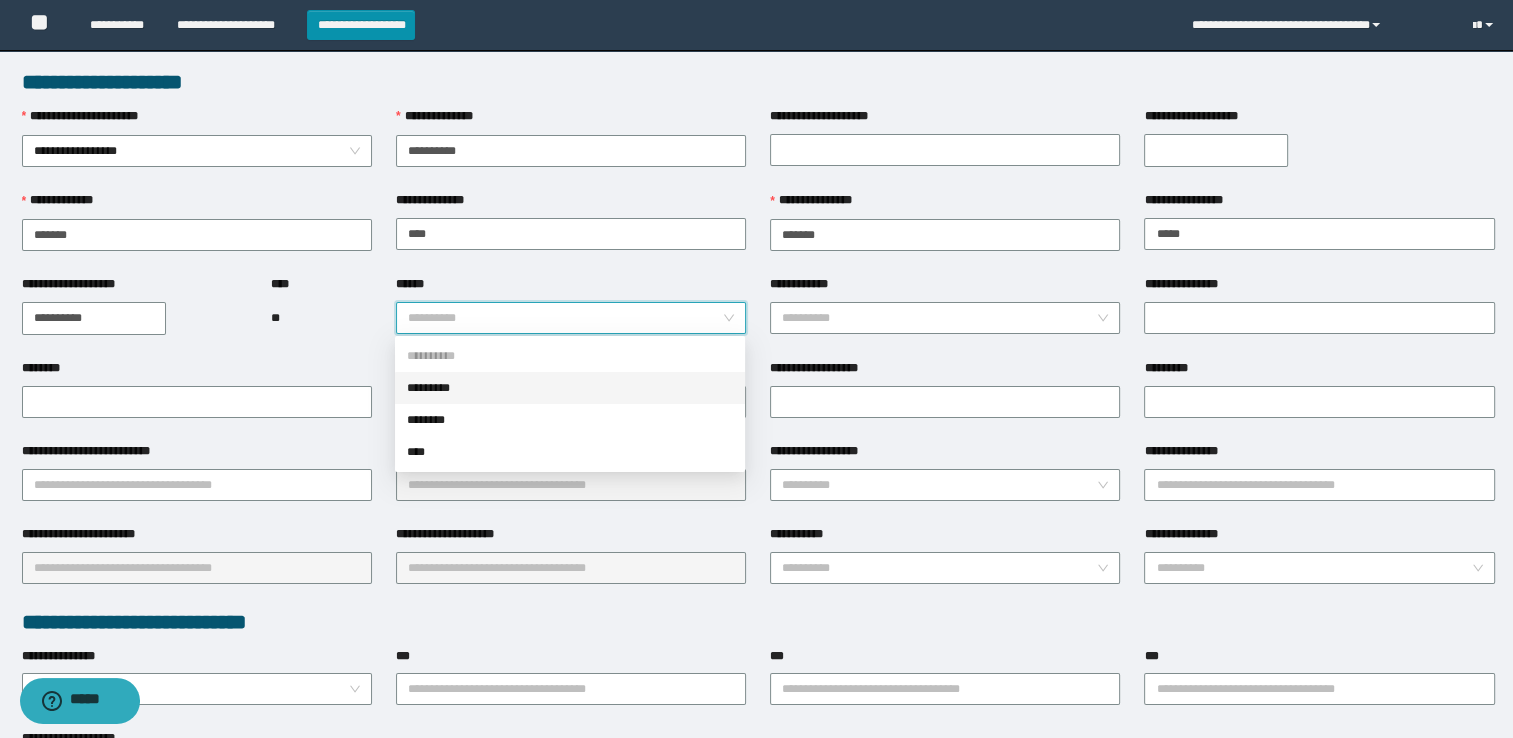 click on "*********" at bounding box center [570, 388] 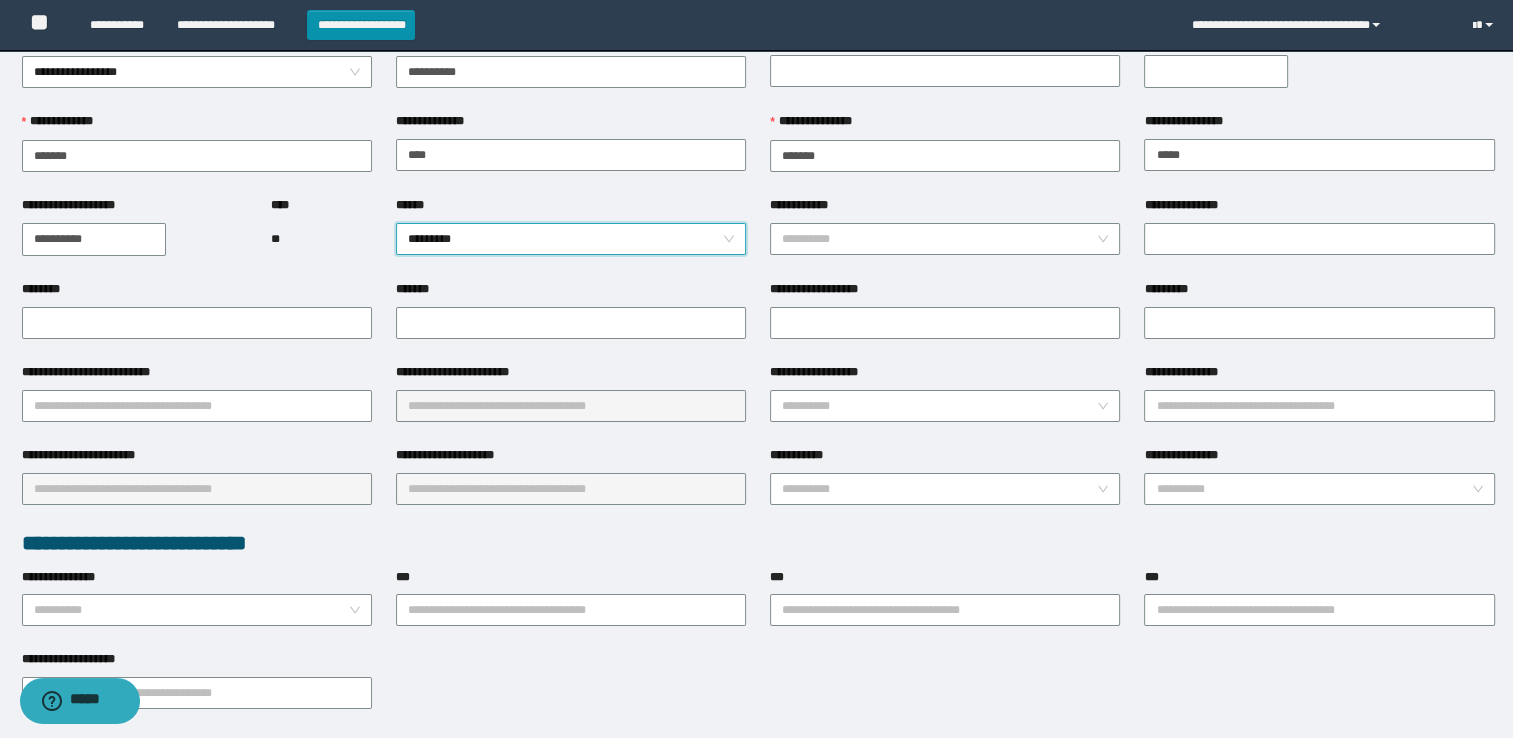scroll, scrollTop: 200, scrollLeft: 0, axis: vertical 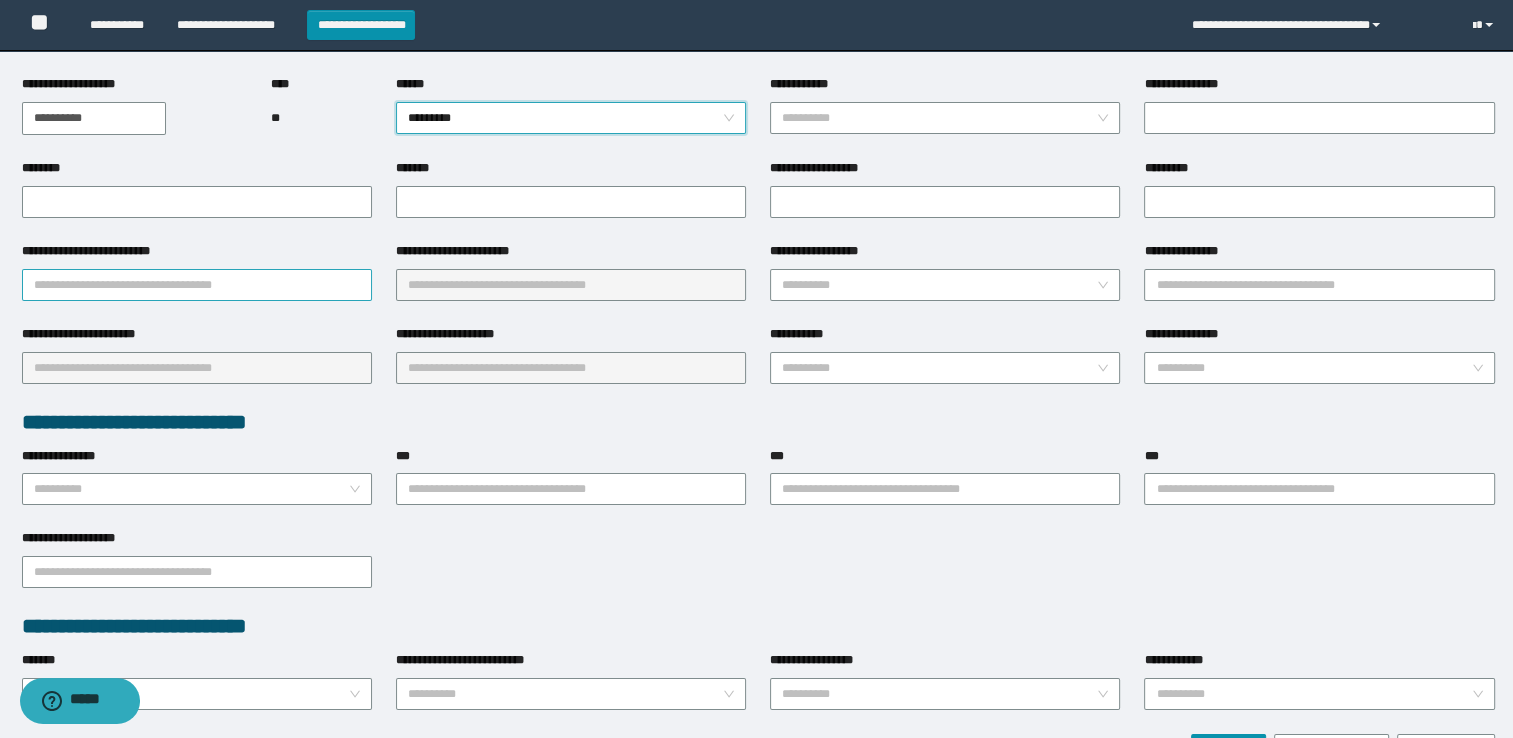 click on "**********" at bounding box center [197, 285] 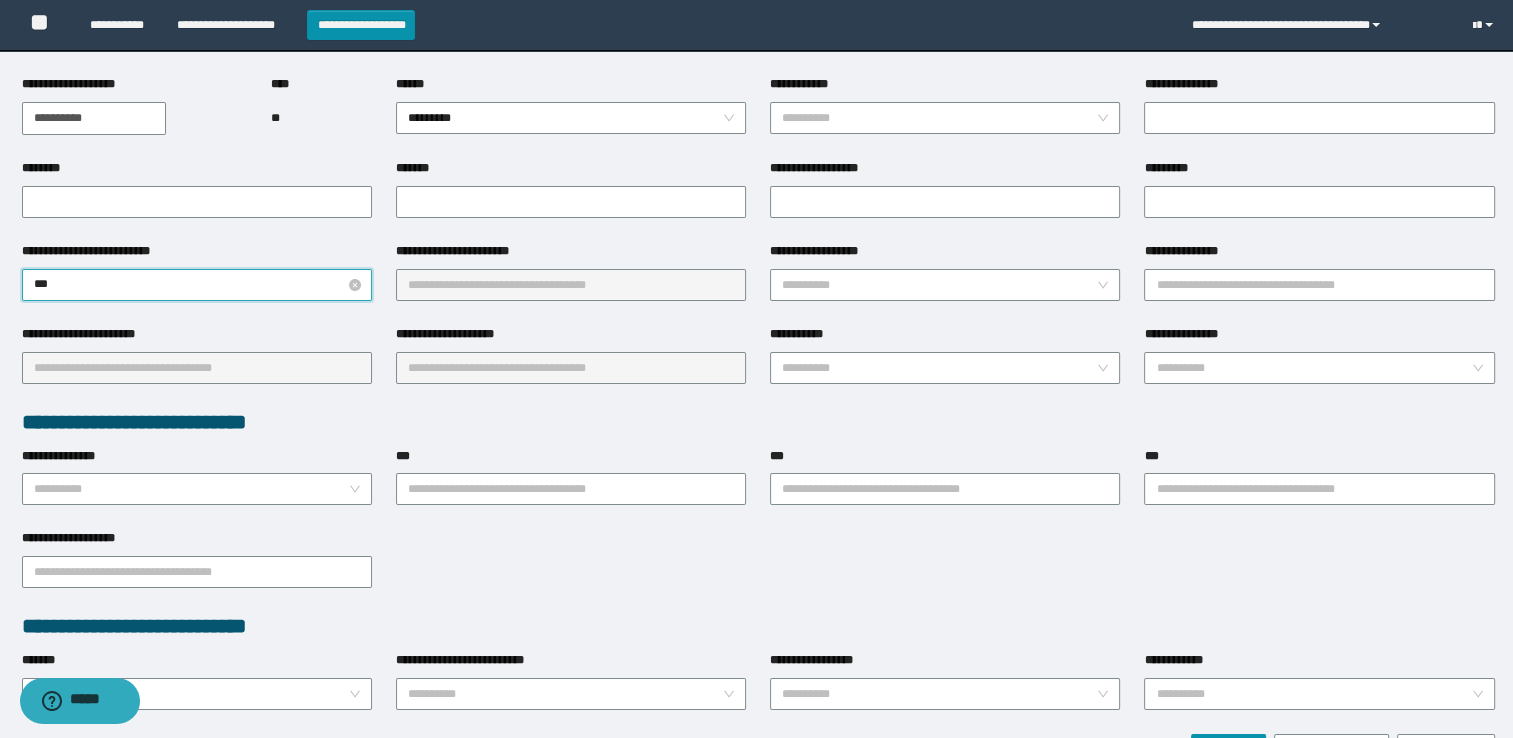 type on "****" 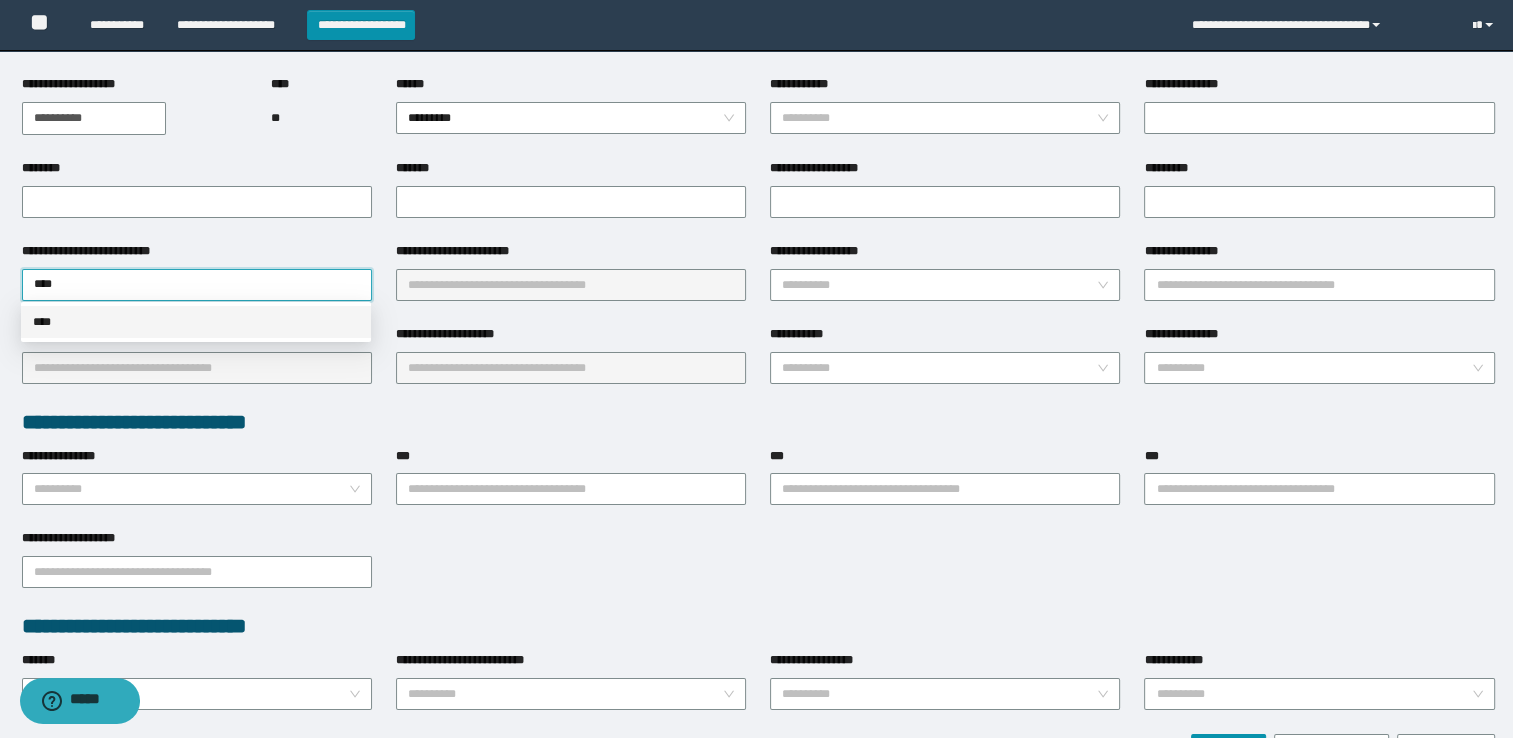 click on "****" at bounding box center (196, 322) 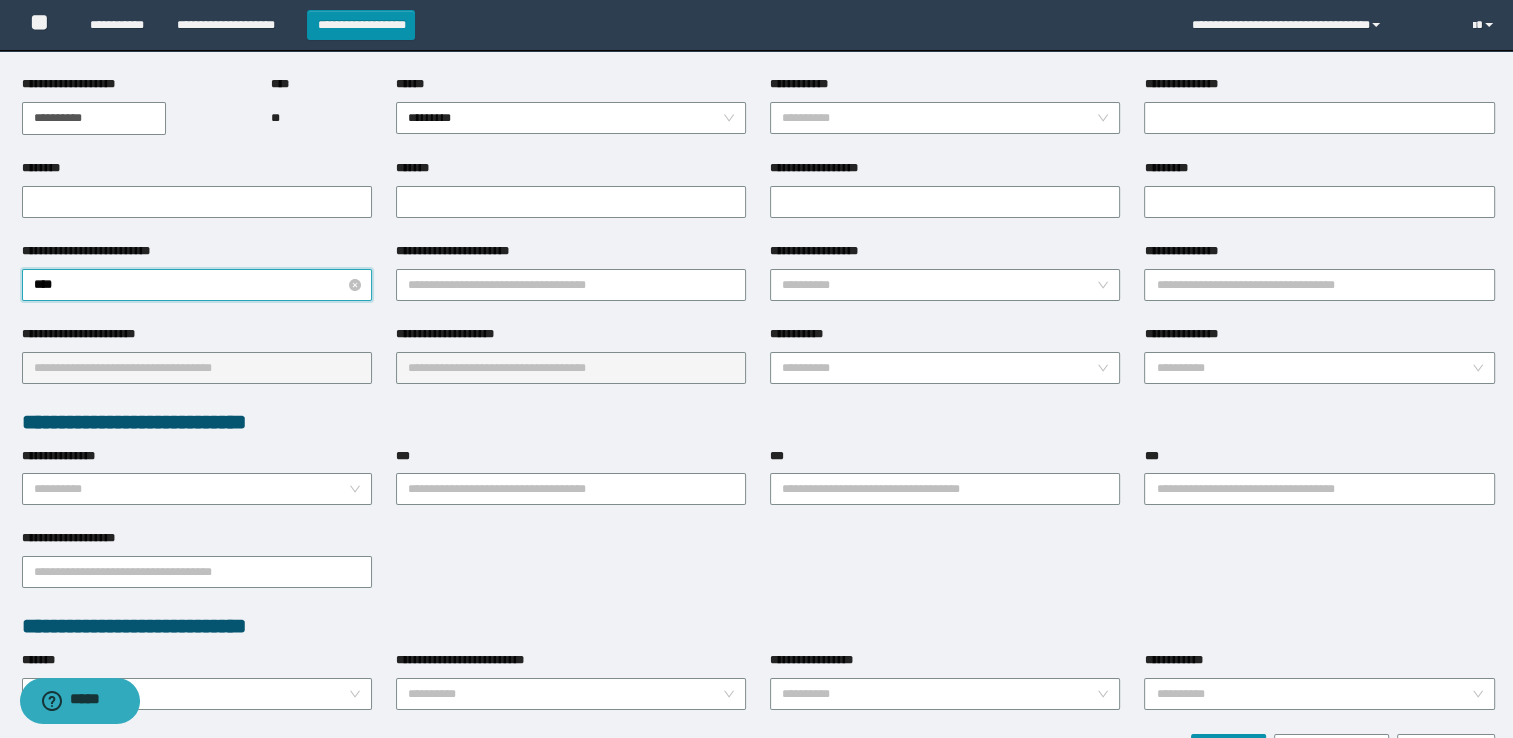 click on "****" at bounding box center [197, 285] 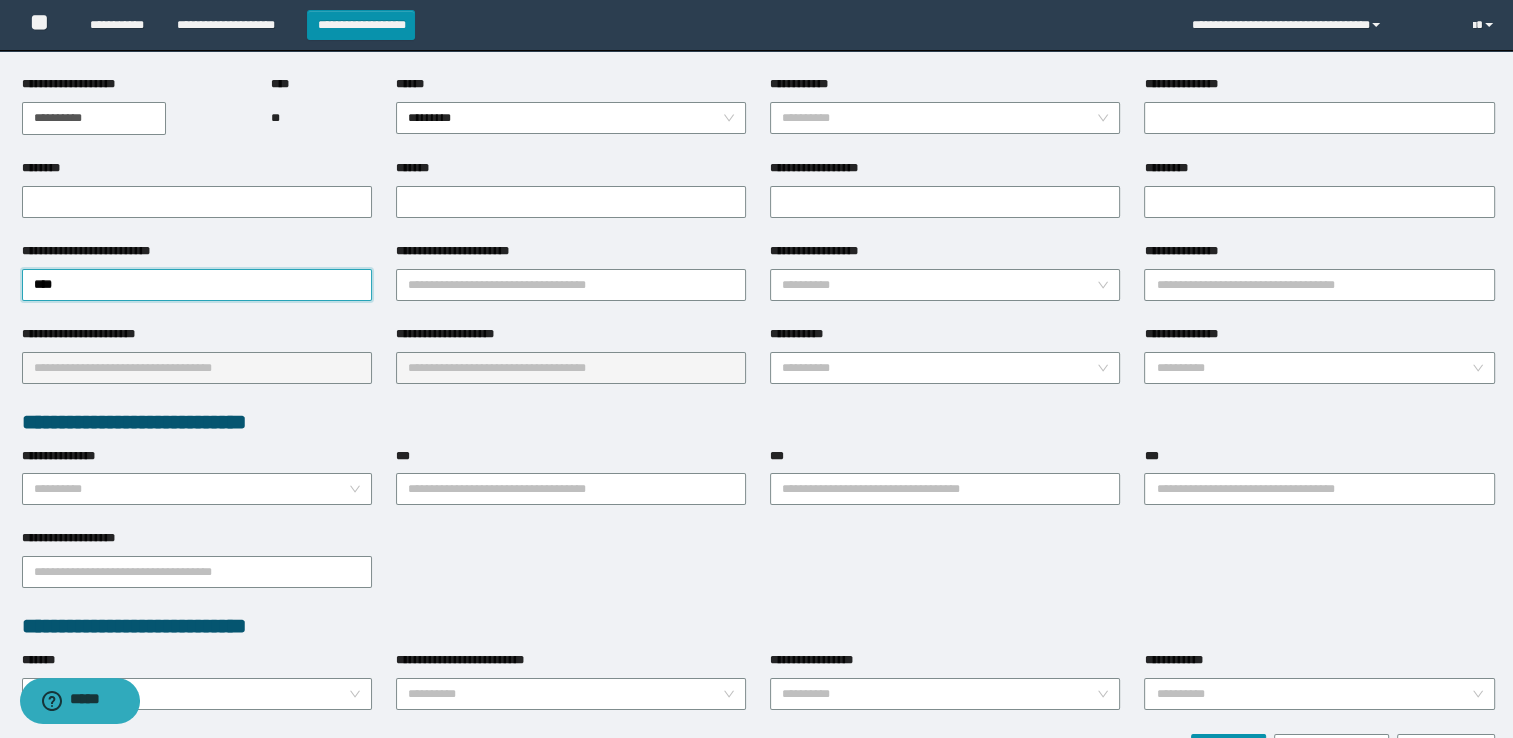 drag, startPoint x: 176, startPoint y: 279, endPoint x: -4, endPoint y: 374, distance: 203.53133 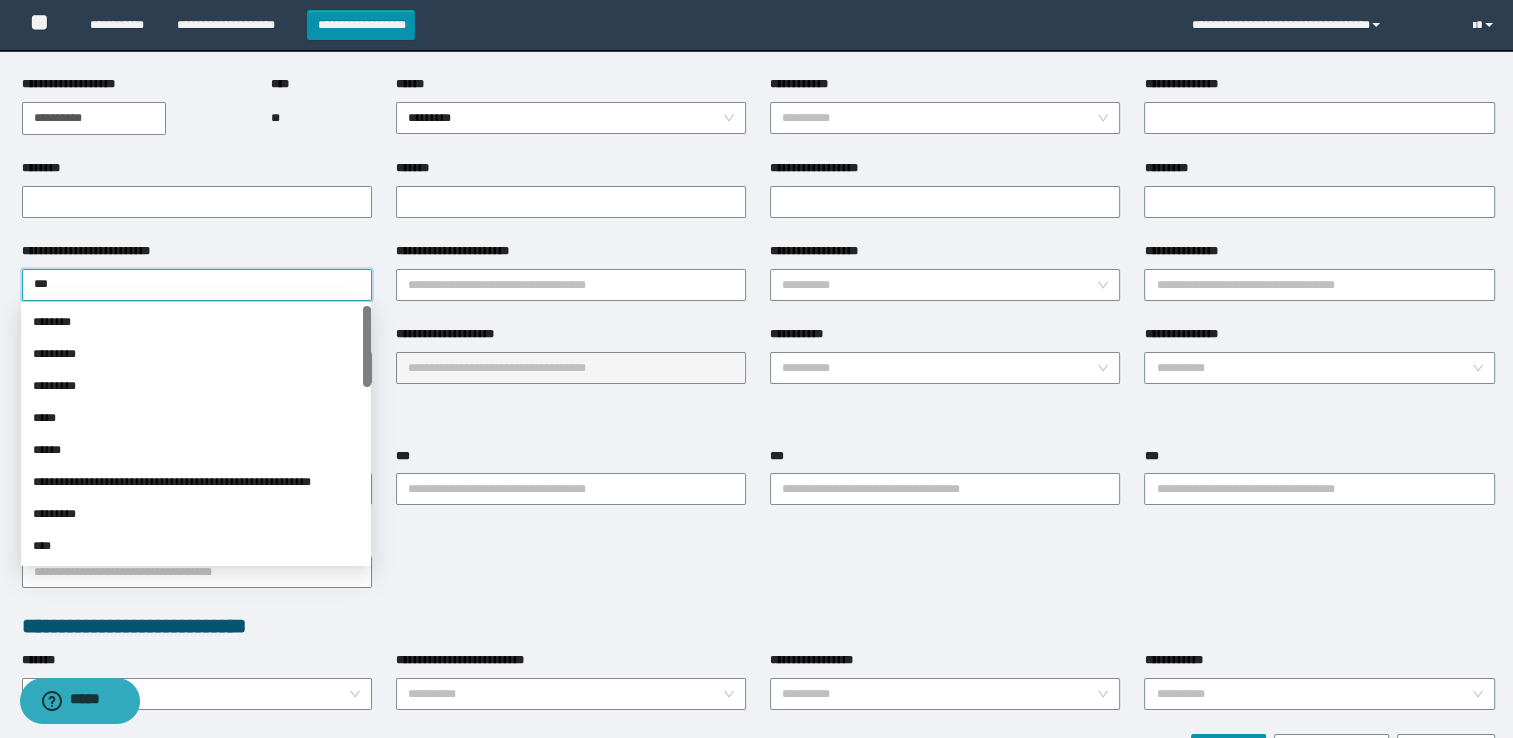 type on "****" 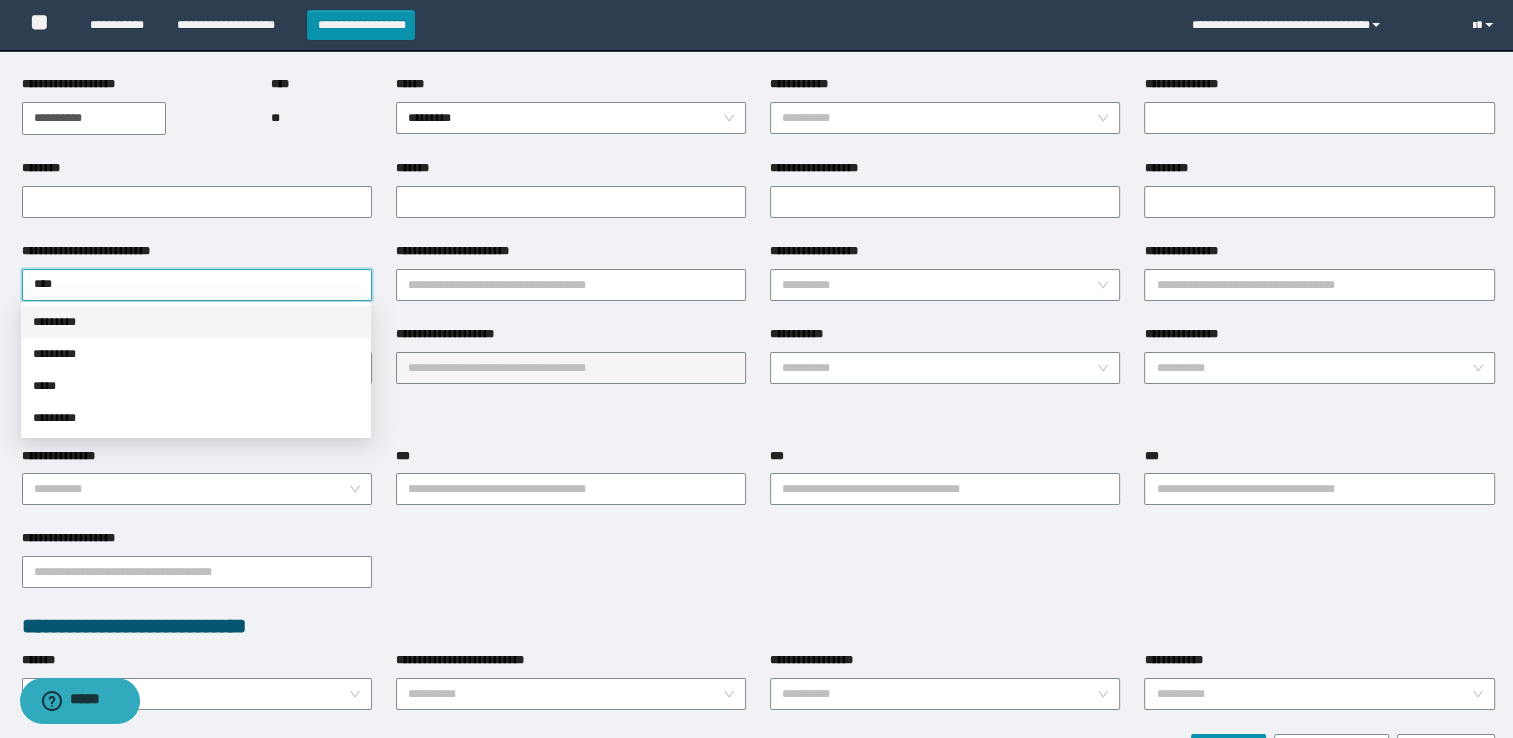 click on "*********" at bounding box center [196, 322] 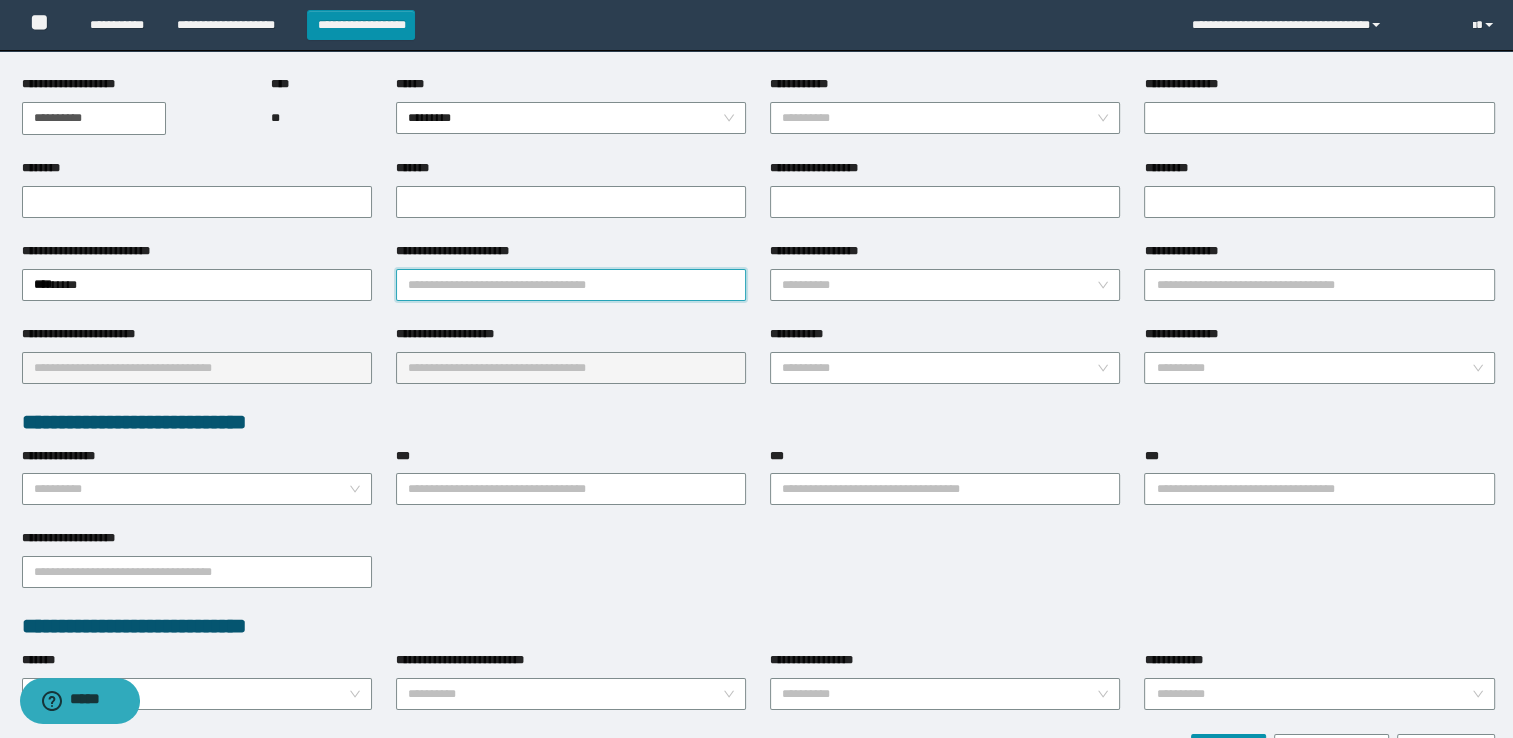 click on "**********" at bounding box center [571, 285] 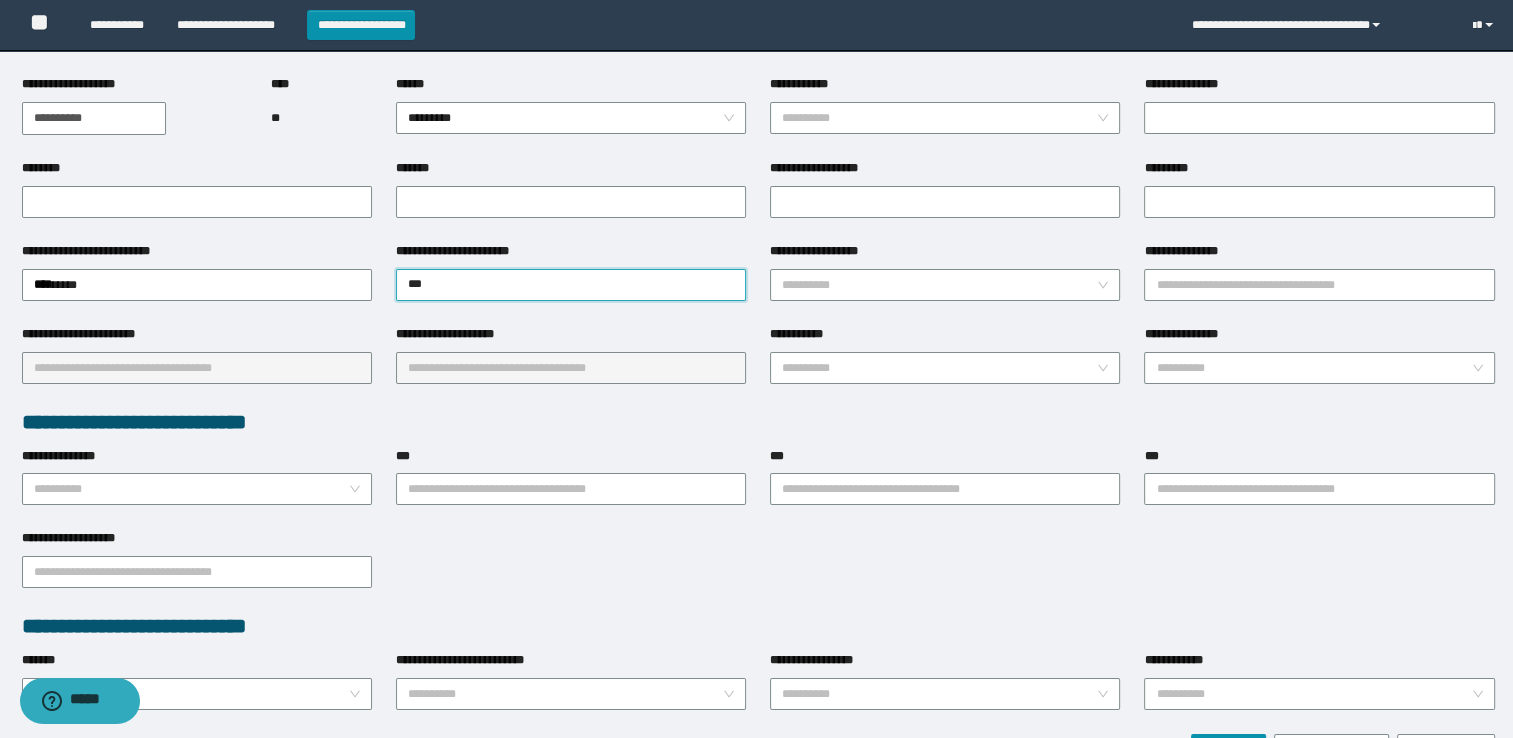 type on "****" 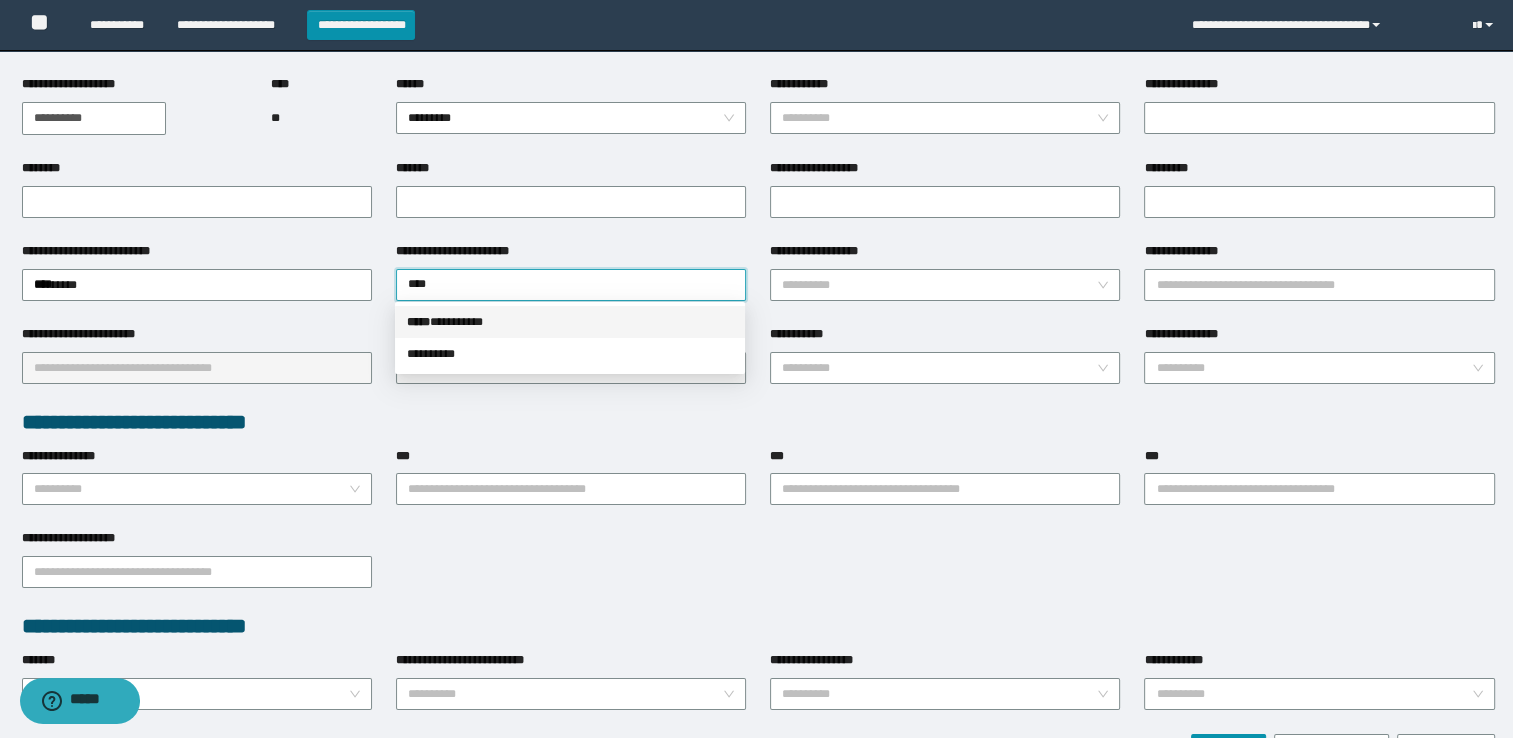 click on "***** * ********" at bounding box center [570, 322] 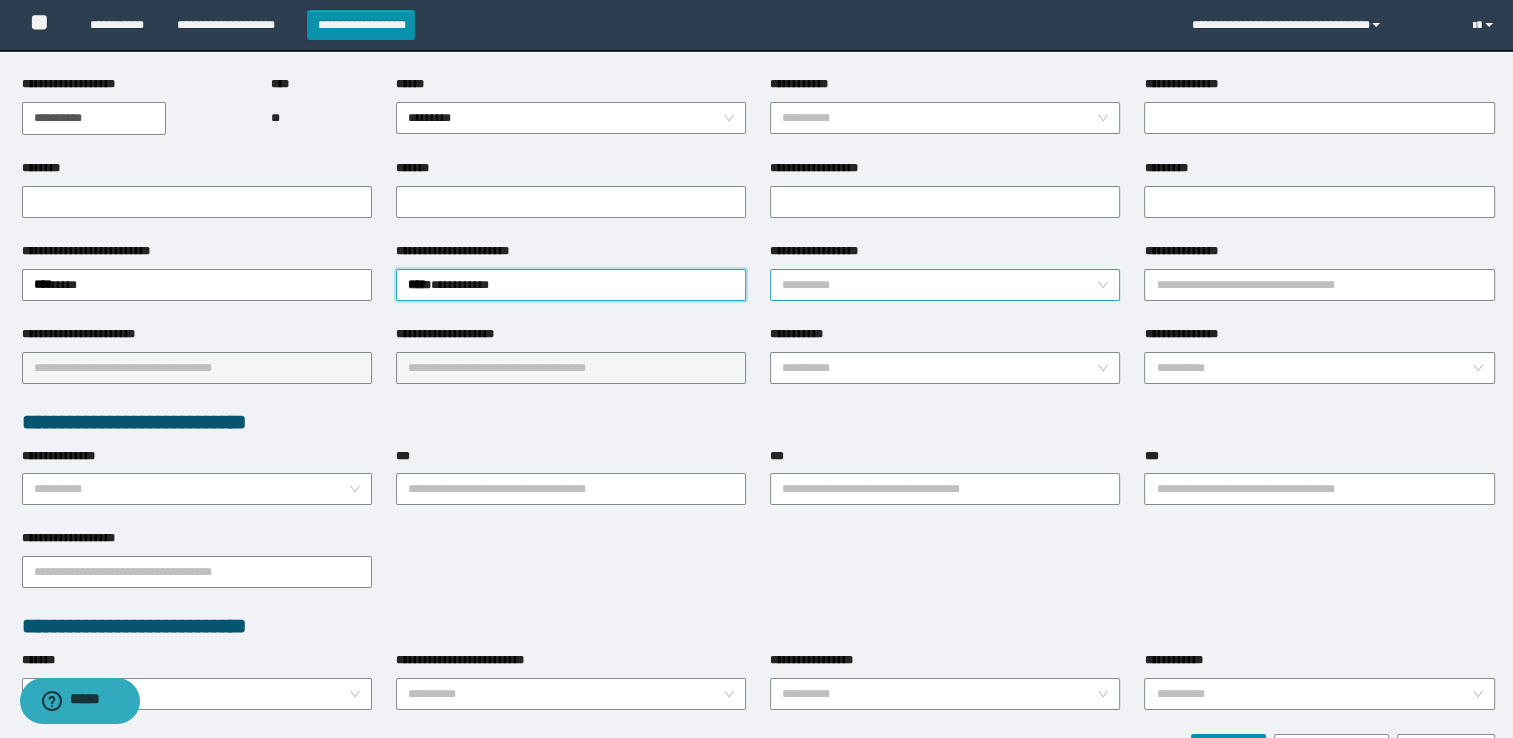 click on "**********" at bounding box center [939, 285] 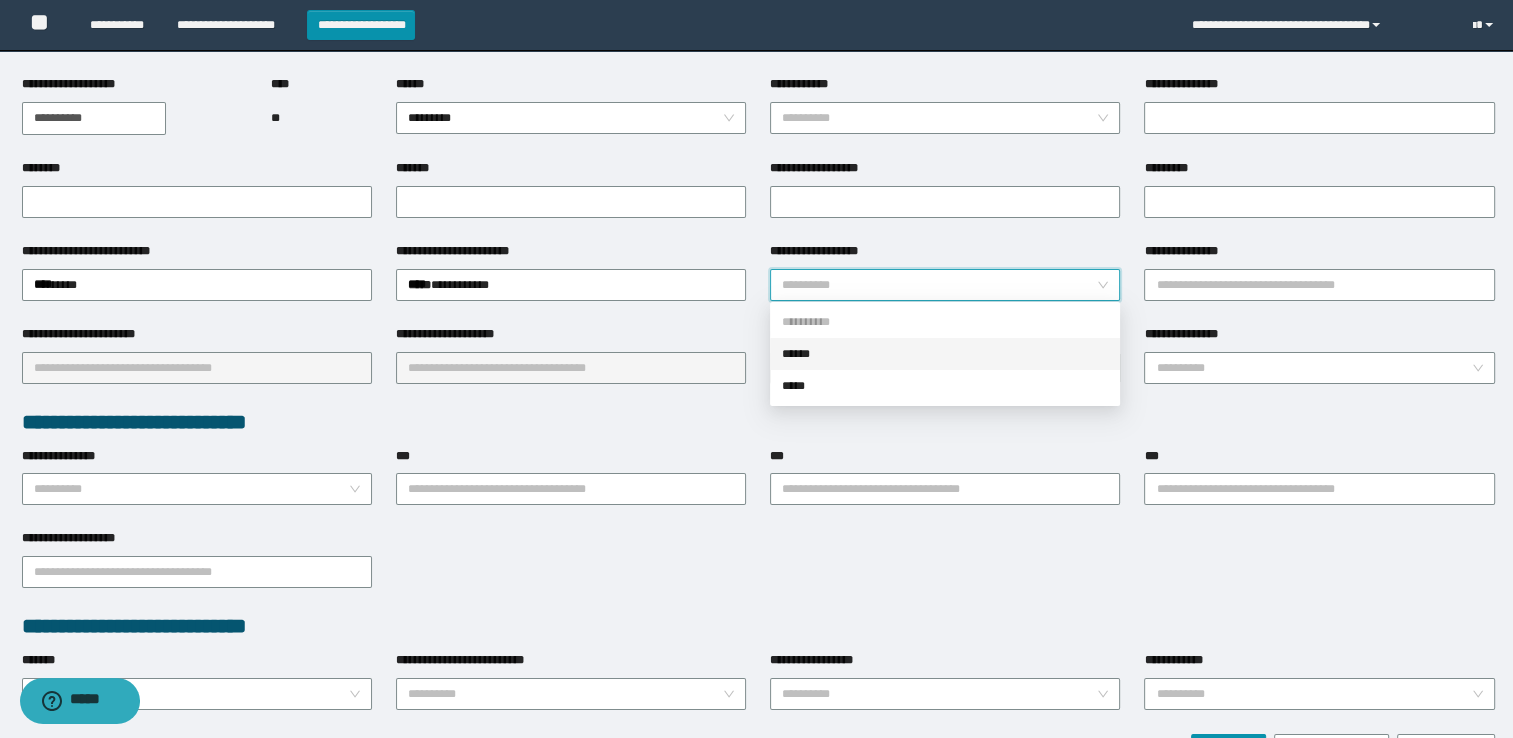 click on "******" at bounding box center (945, 354) 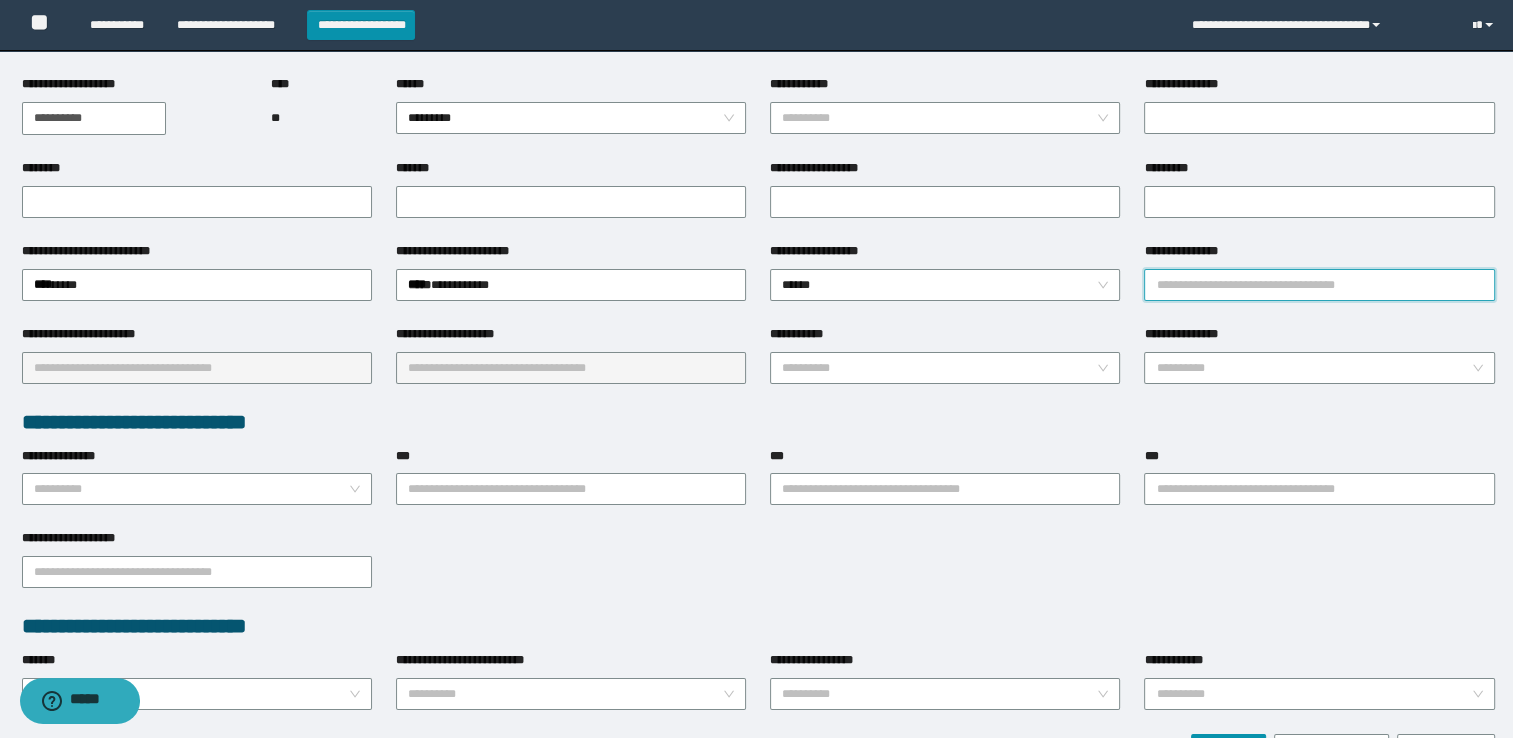 click on "**********" at bounding box center [1319, 285] 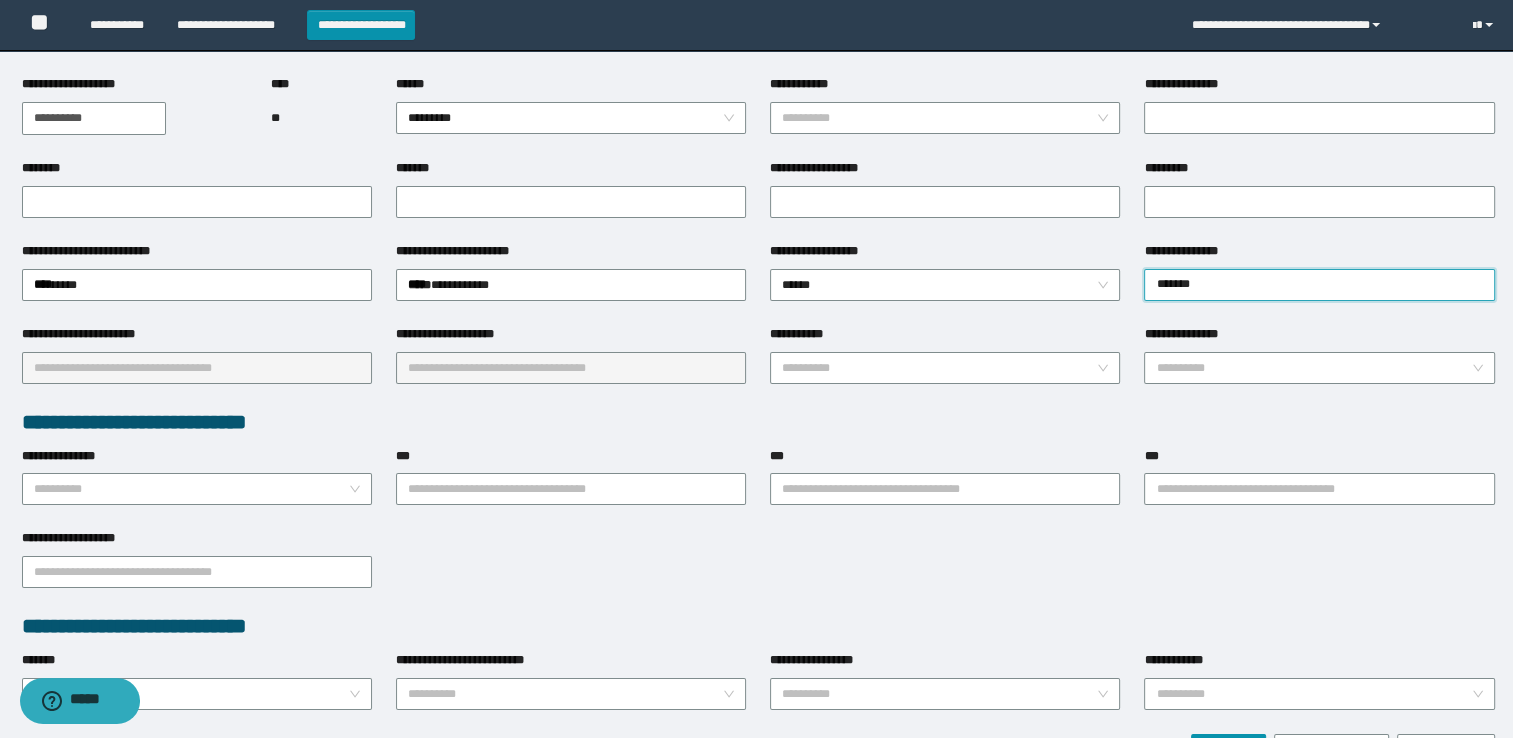 type on "********" 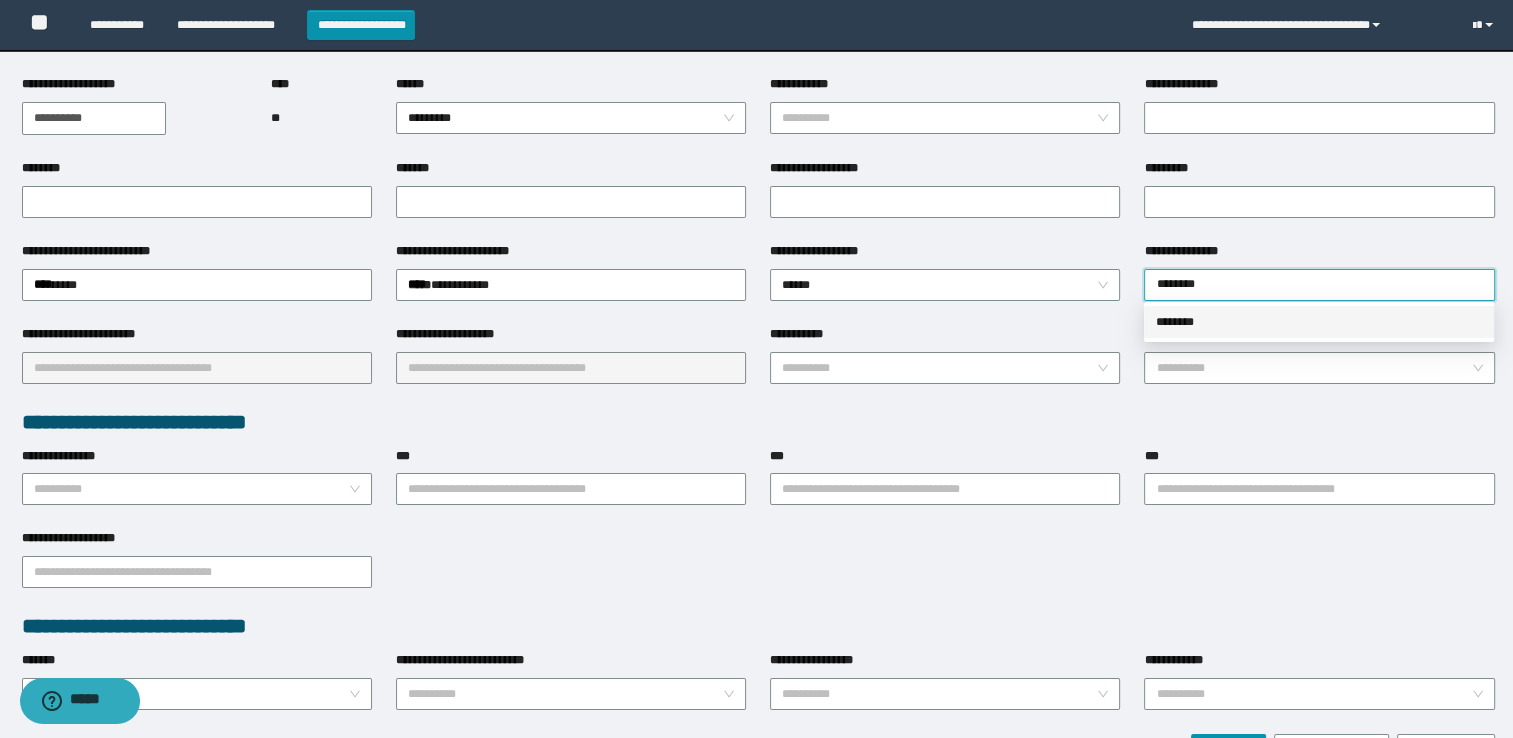 click on "********" at bounding box center (1319, 322) 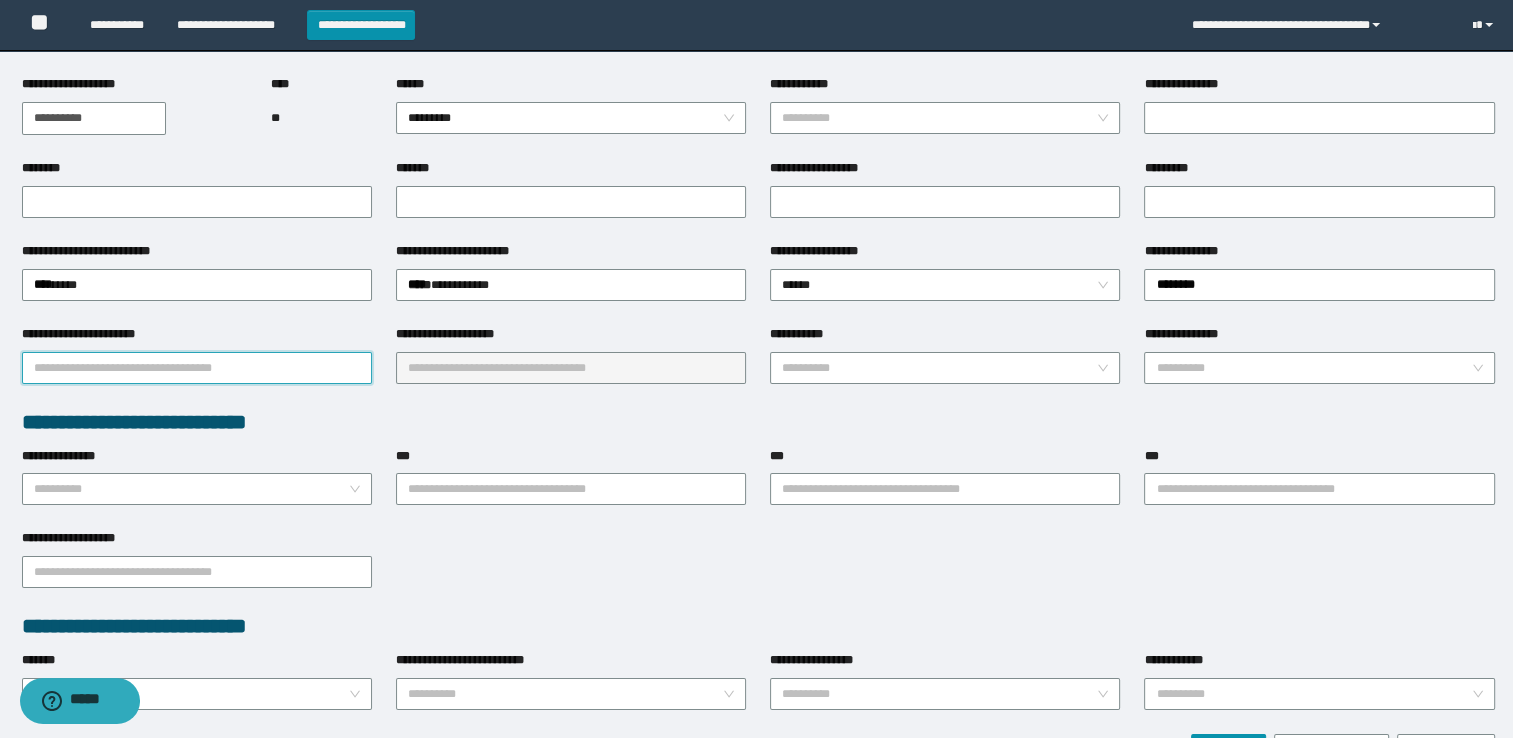 click on "**********" at bounding box center (197, 368) 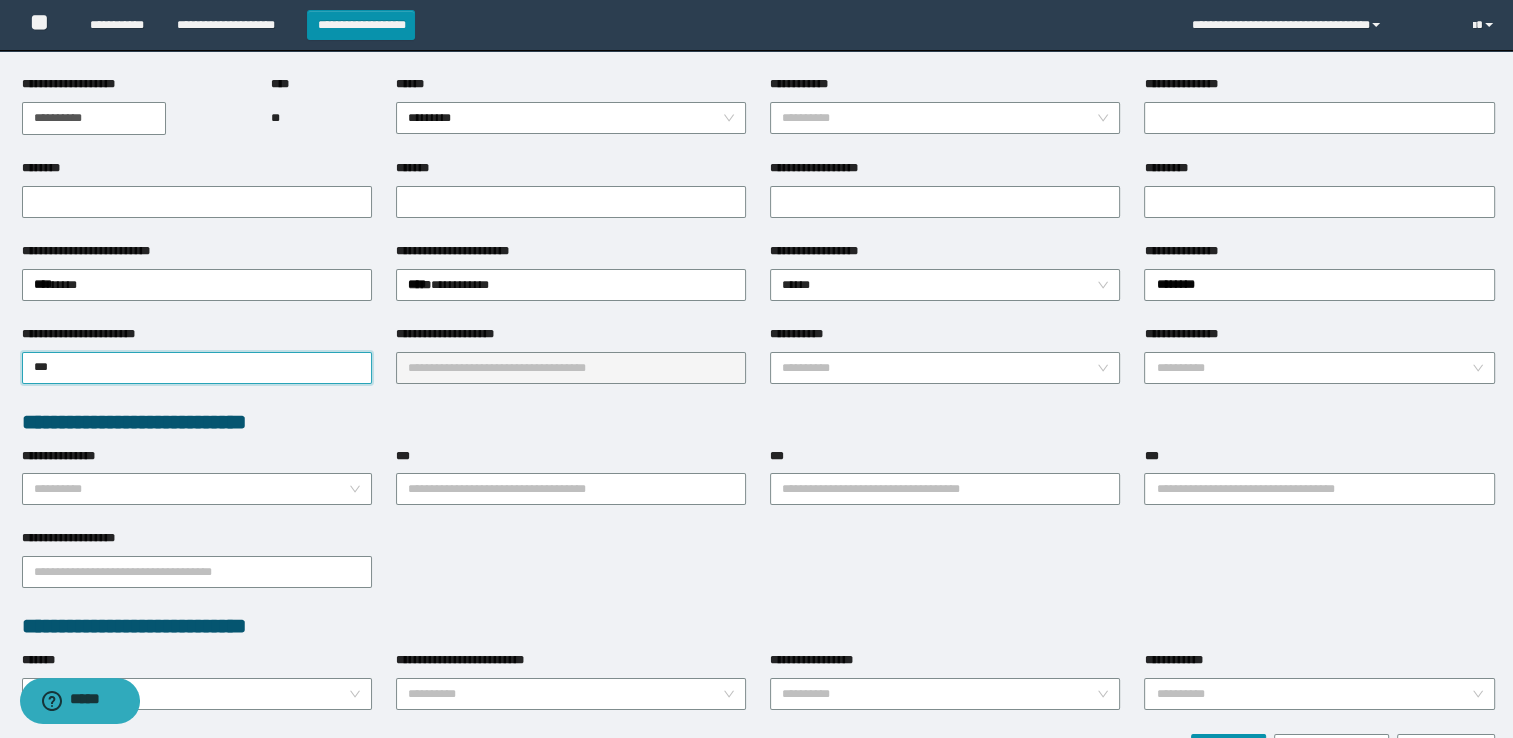 type on "****" 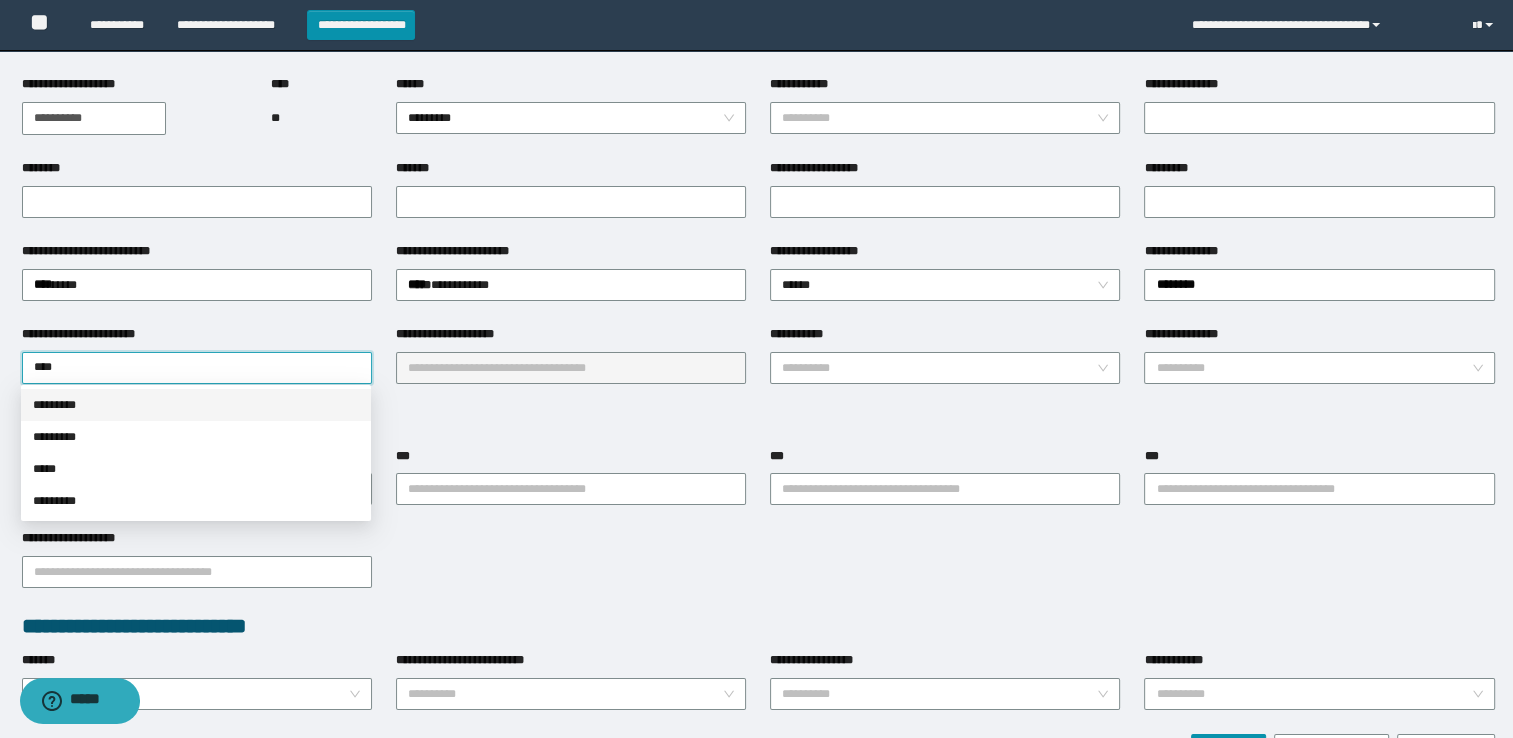 click on "*********" at bounding box center [196, 405] 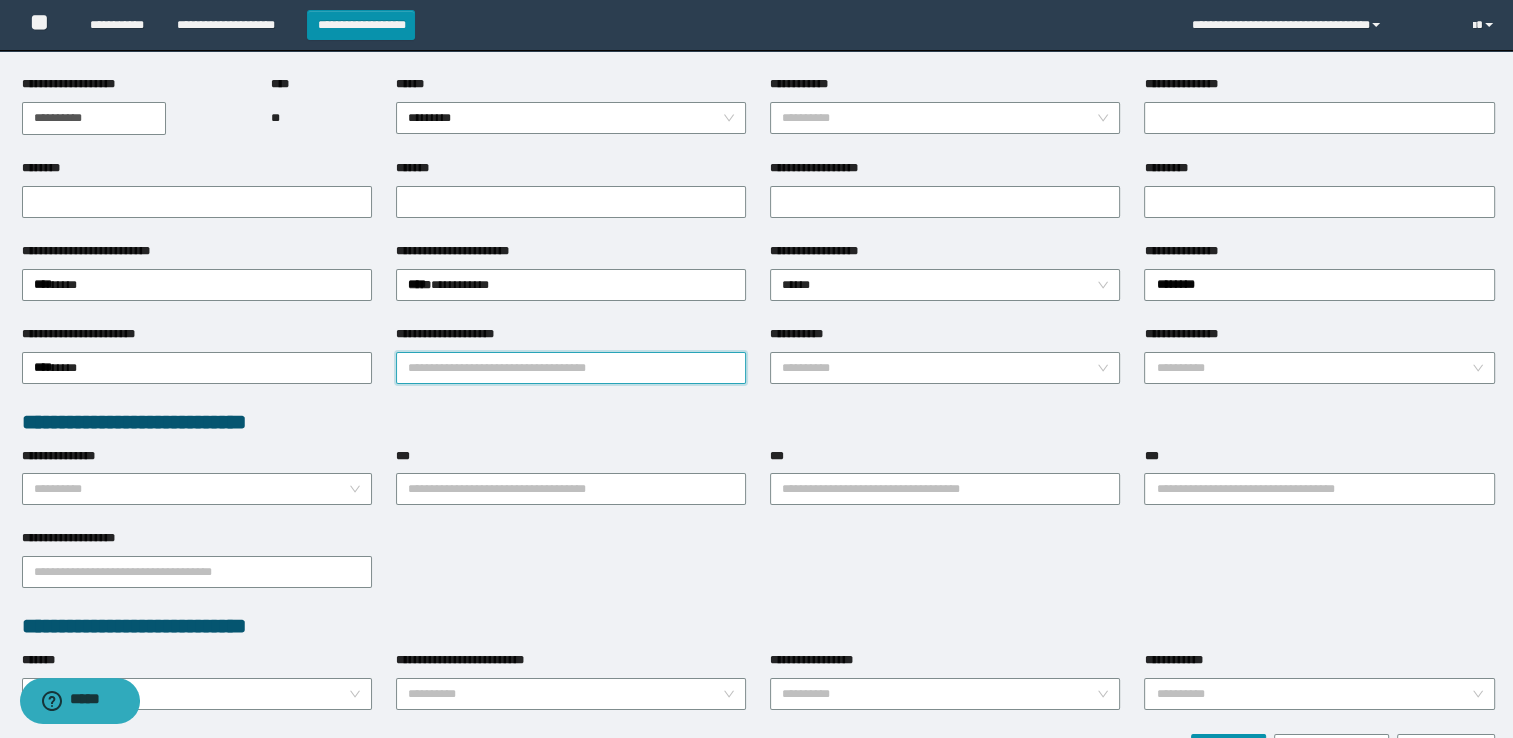 click on "**********" at bounding box center (571, 368) 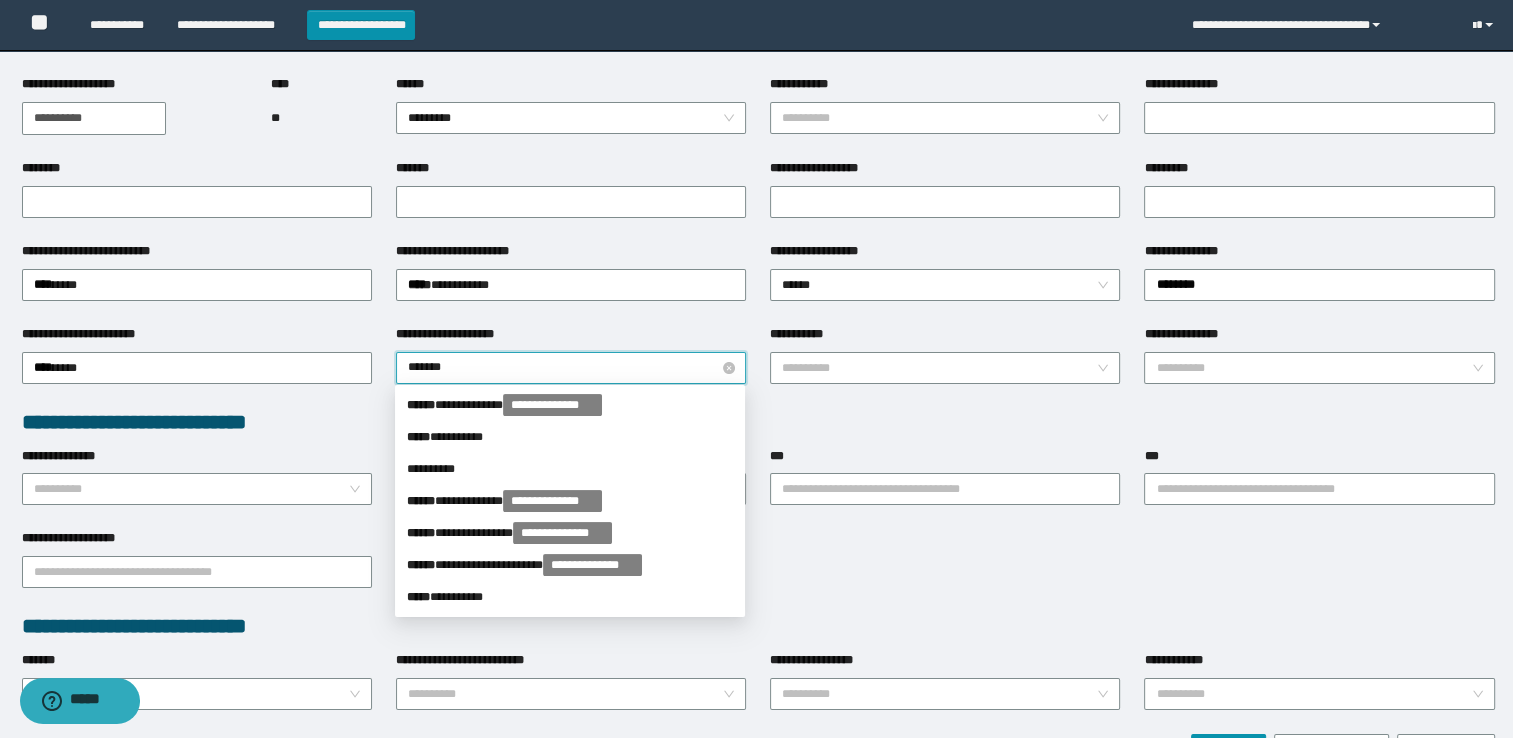 type on "********" 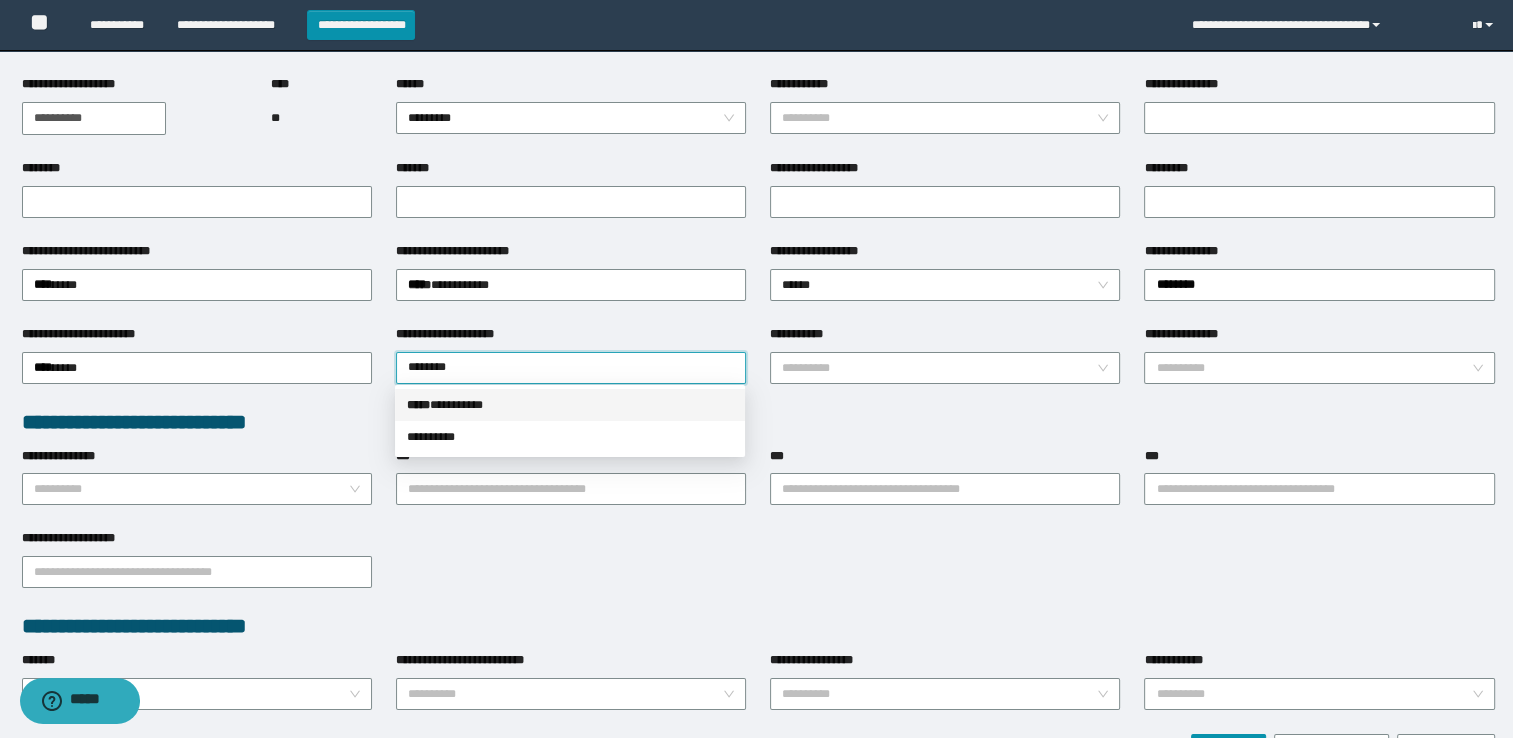 click on "***** * ********" at bounding box center (570, 405) 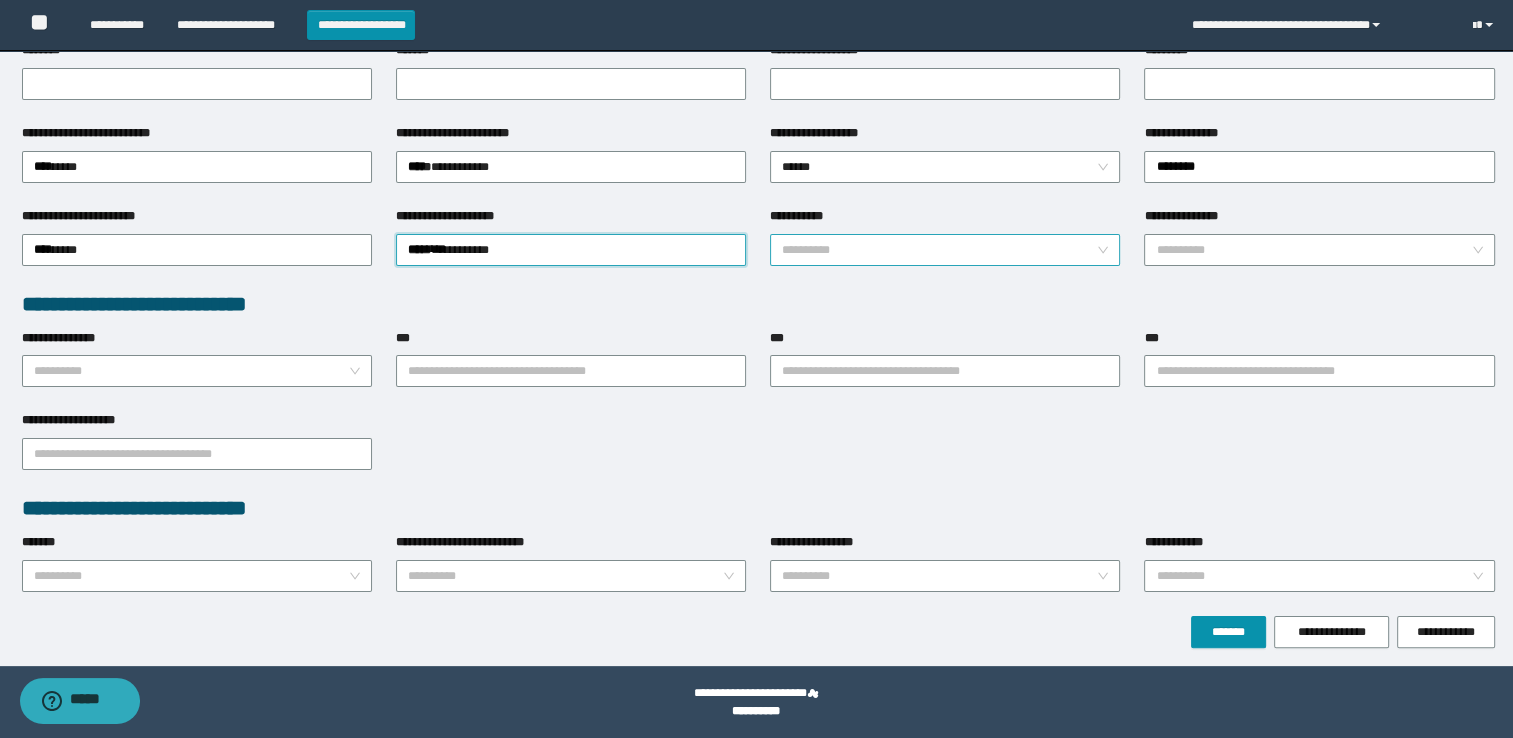 scroll, scrollTop: 320, scrollLeft: 0, axis: vertical 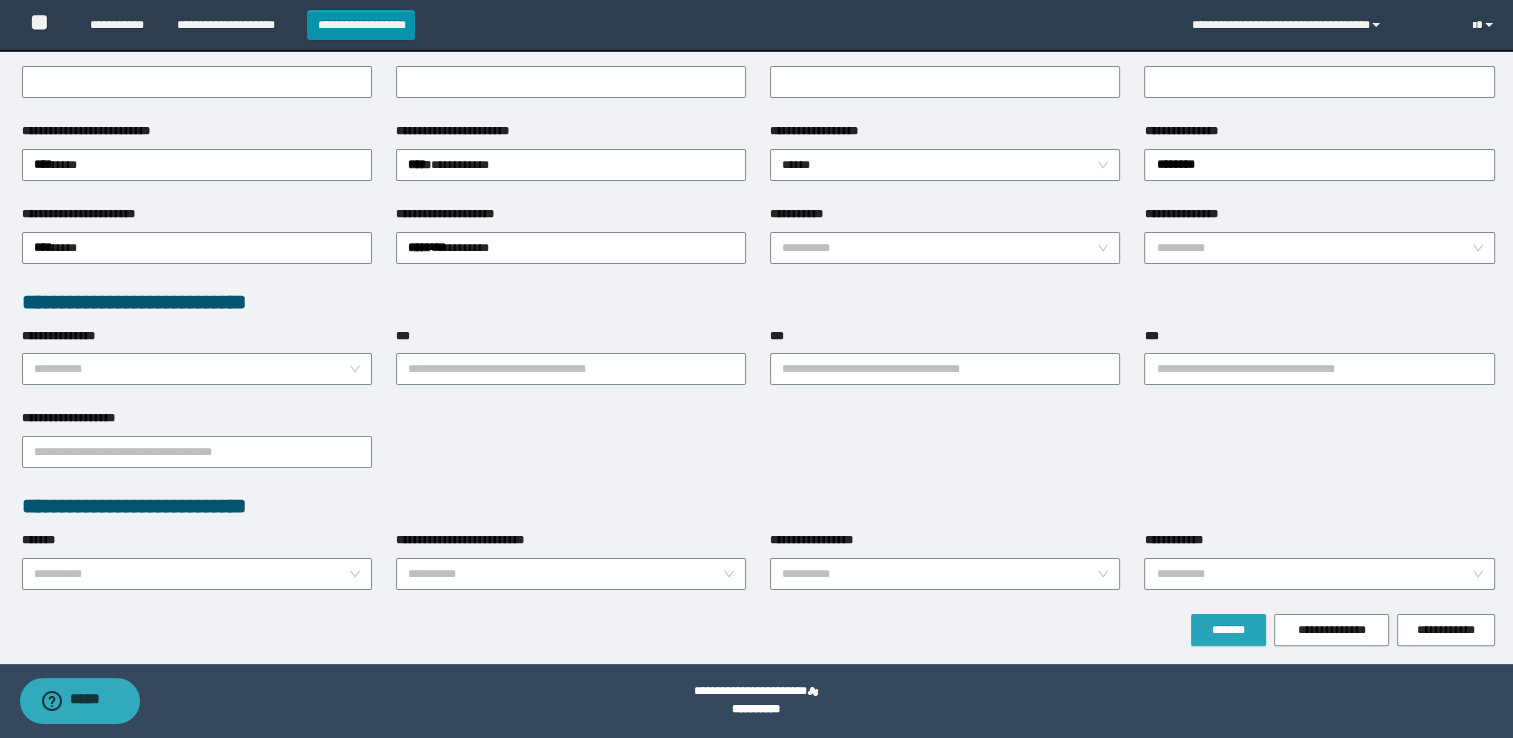 click on "*******" at bounding box center (1228, 630) 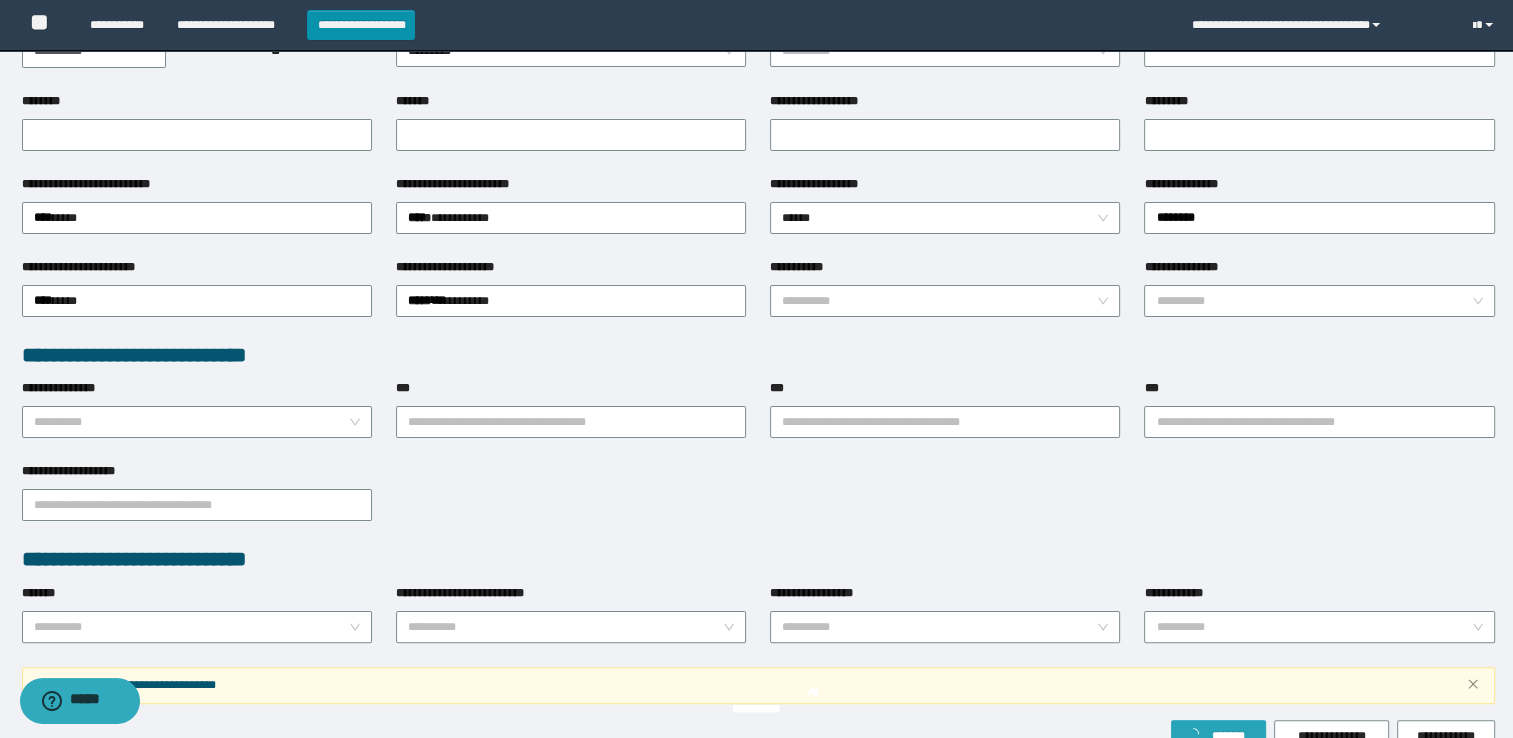 scroll, scrollTop: 372, scrollLeft: 0, axis: vertical 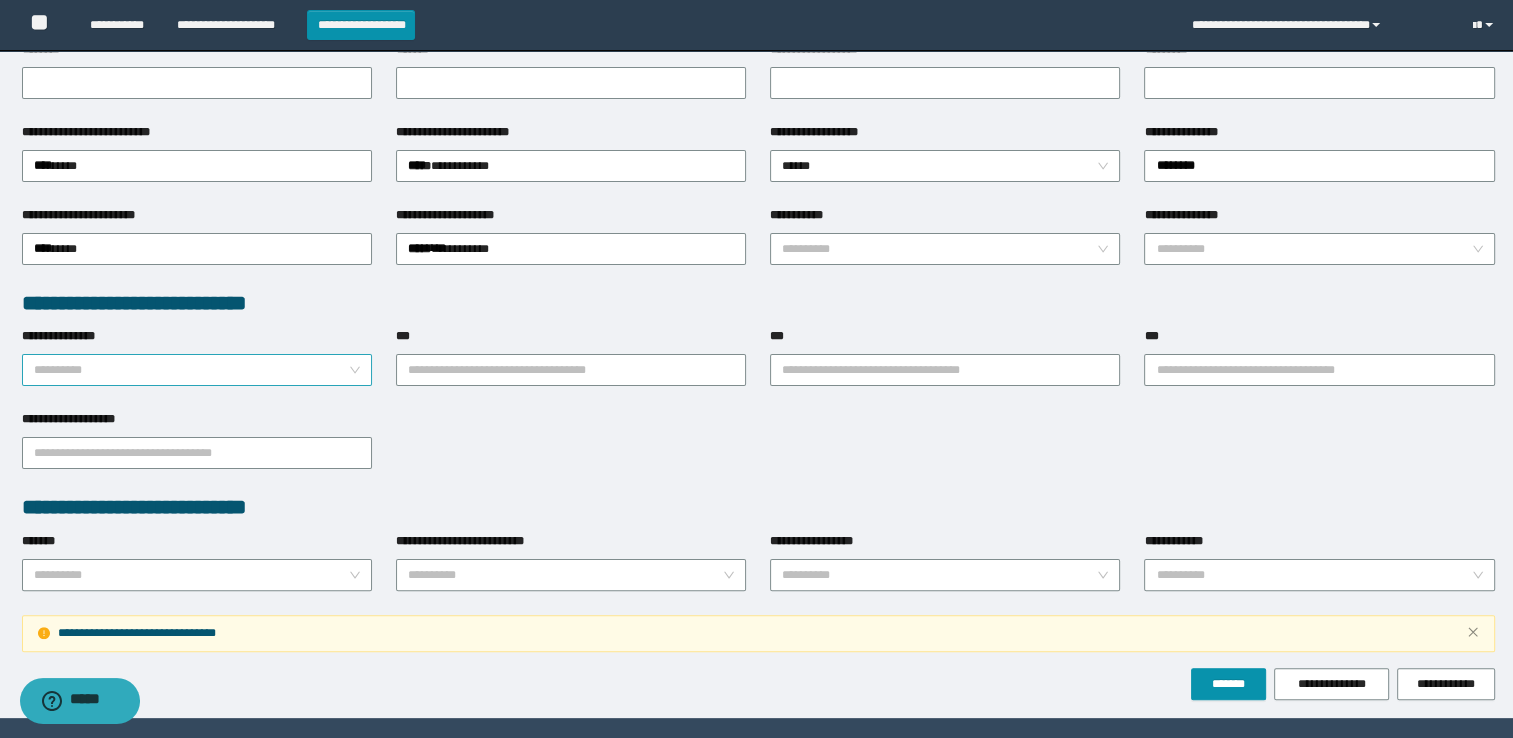 click on "**********" at bounding box center [191, 370] 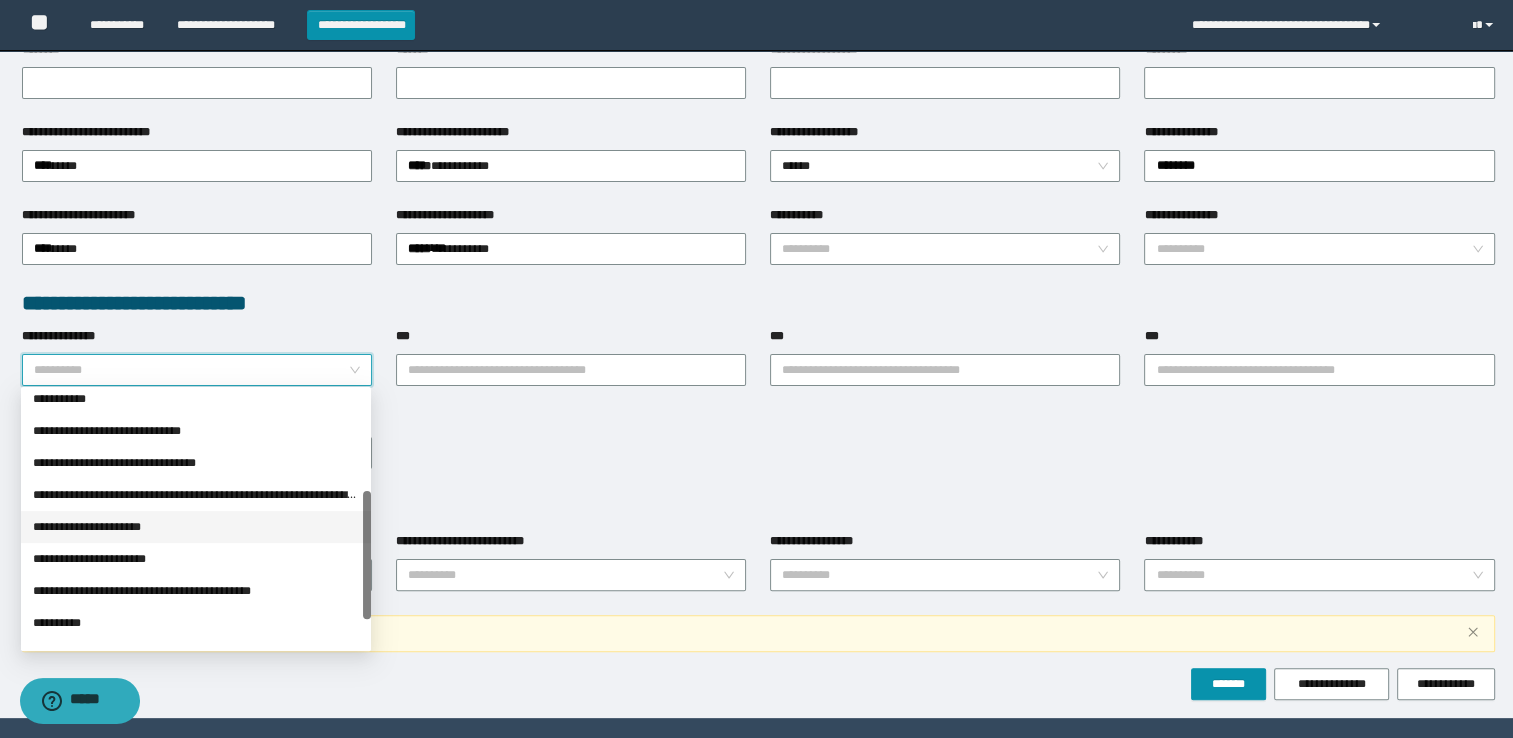 scroll, scrollTop: 256, scrollLeft: 0, axis: vertical 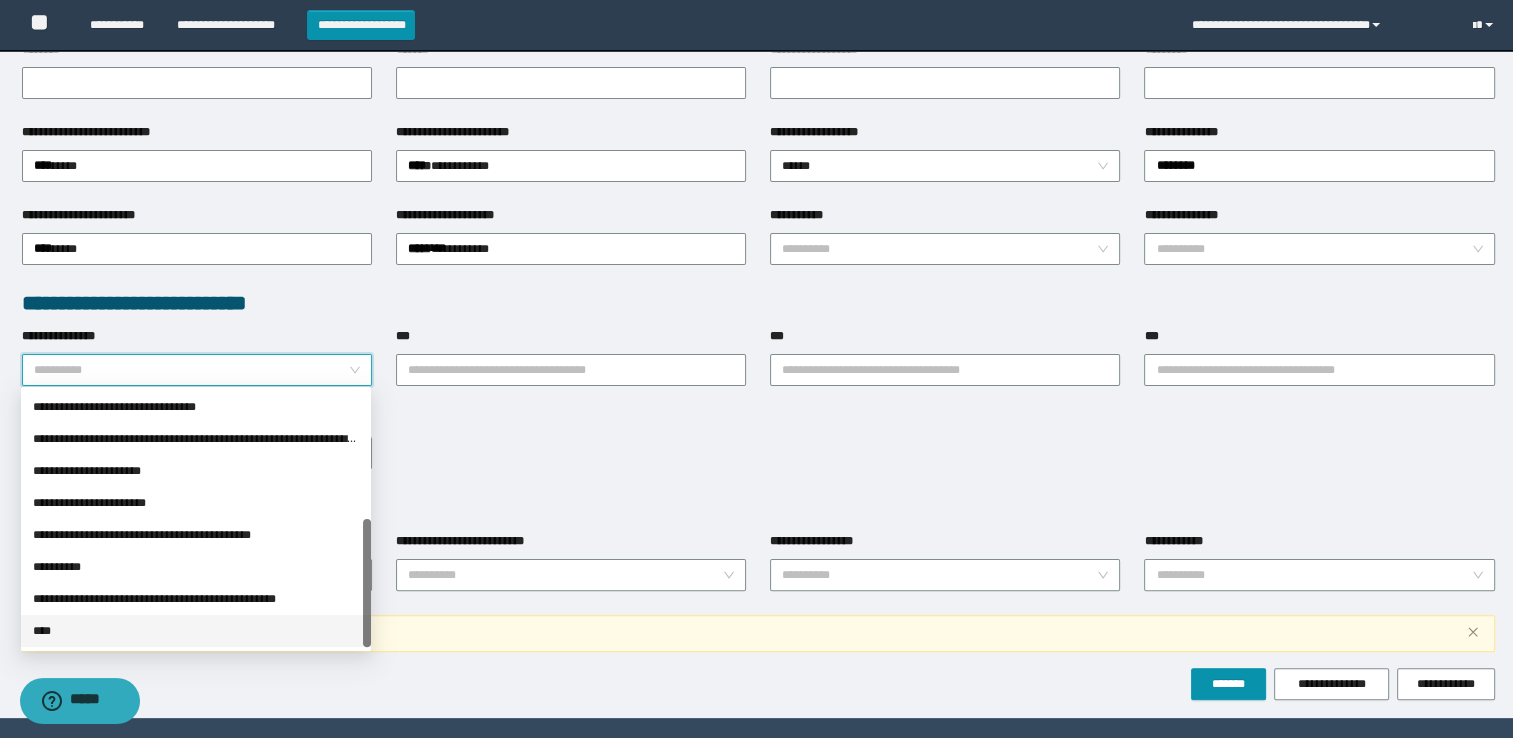 click on "****" at bounding box center (196, 631) 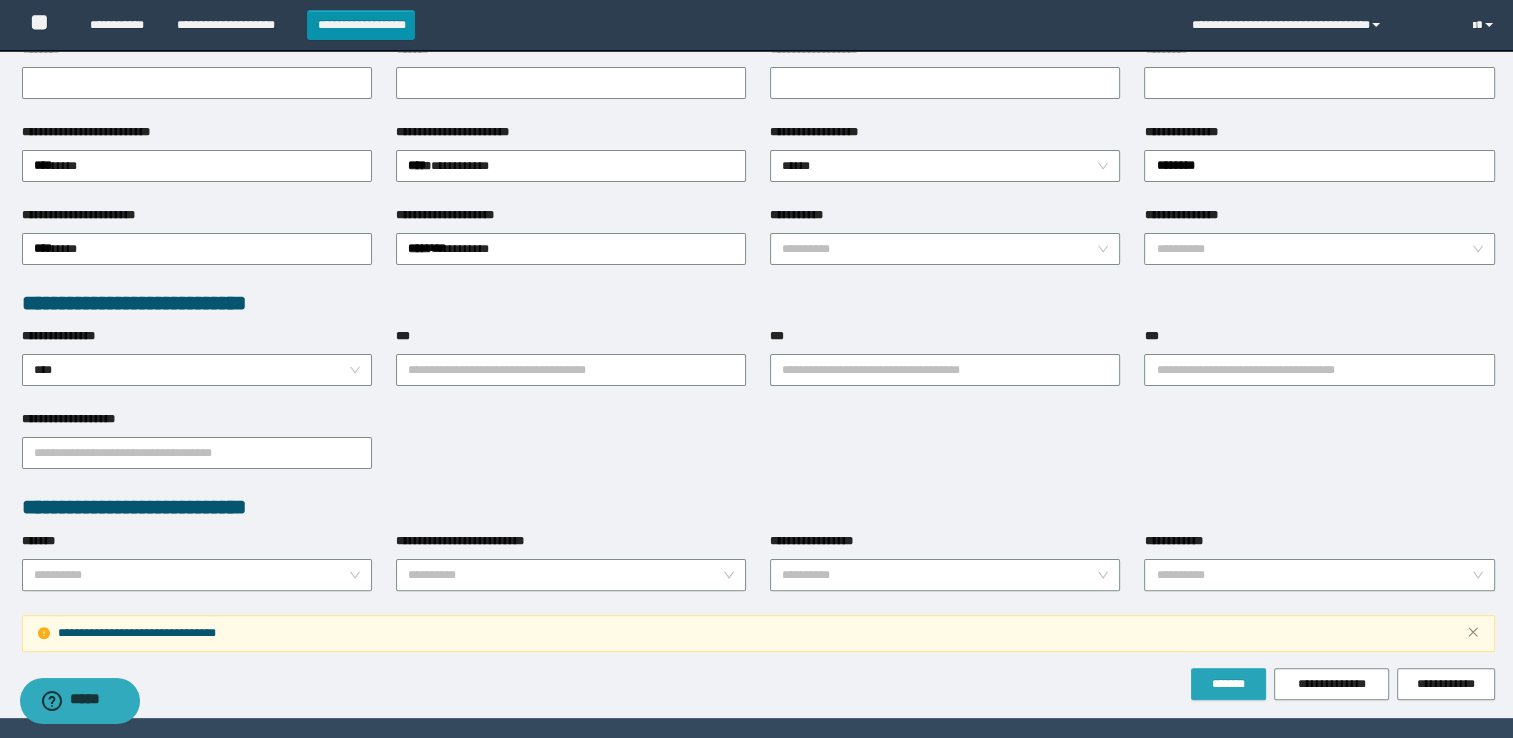click on "*******" at bounding box center [1228, 684] 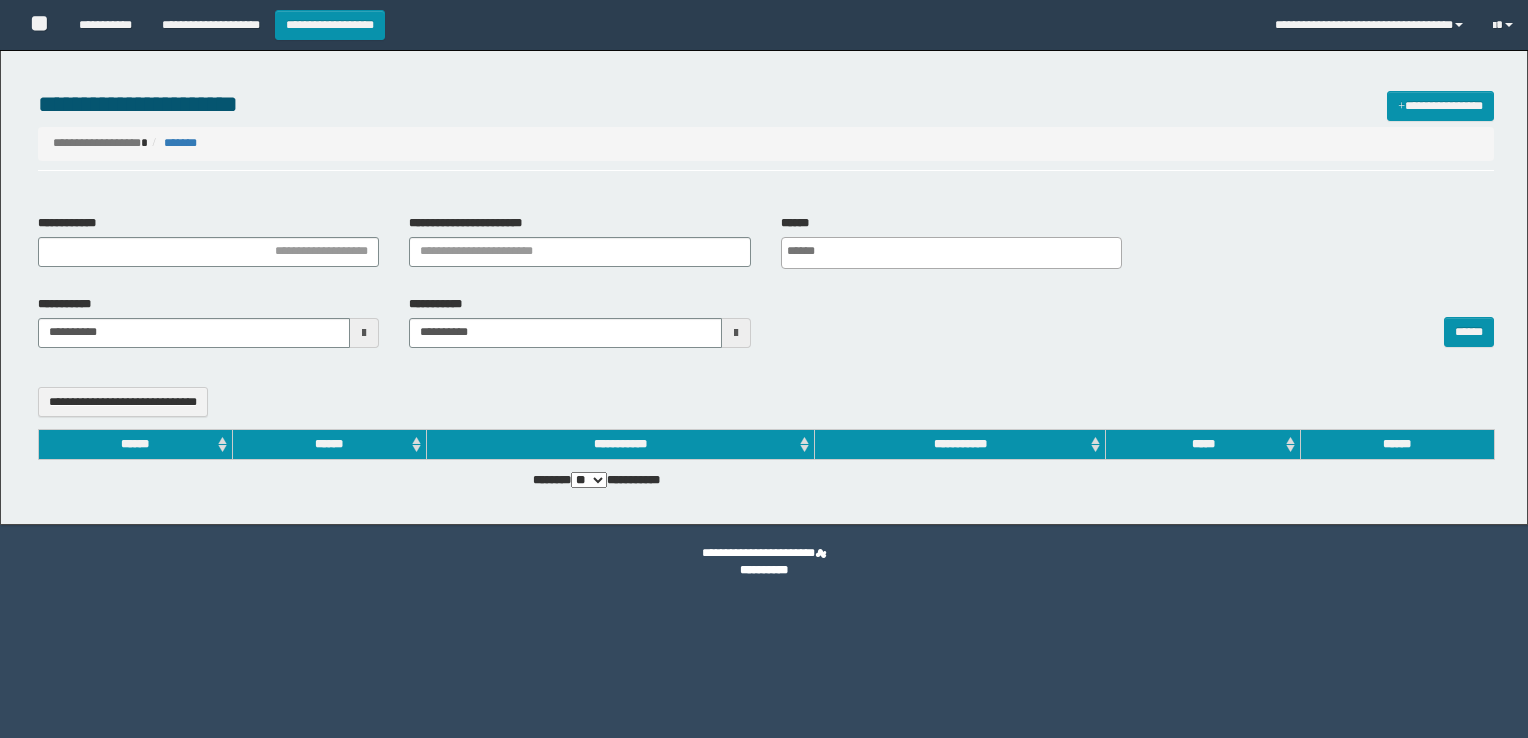 select 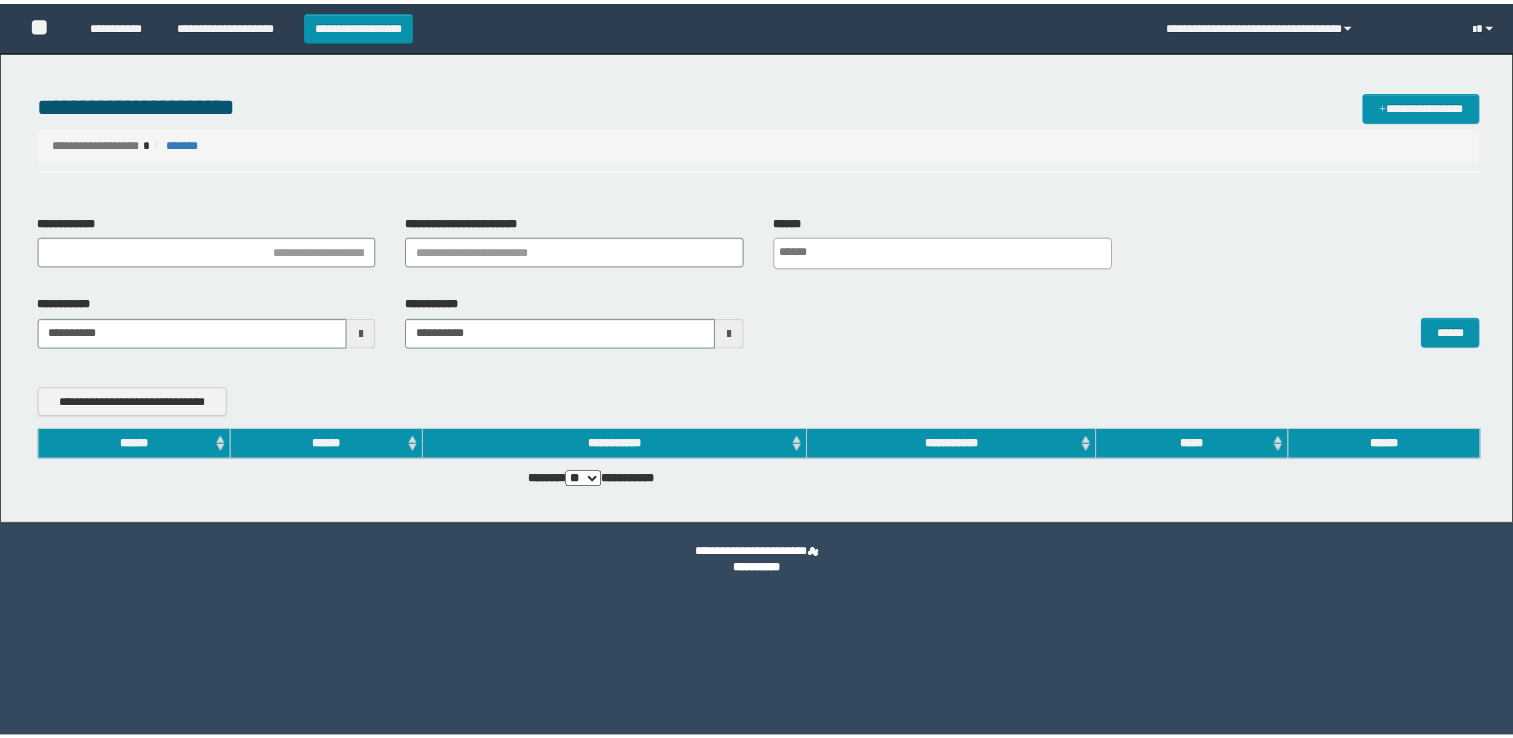 scroll, scrollTop: 0, scrollLeft: 0, axis: both 